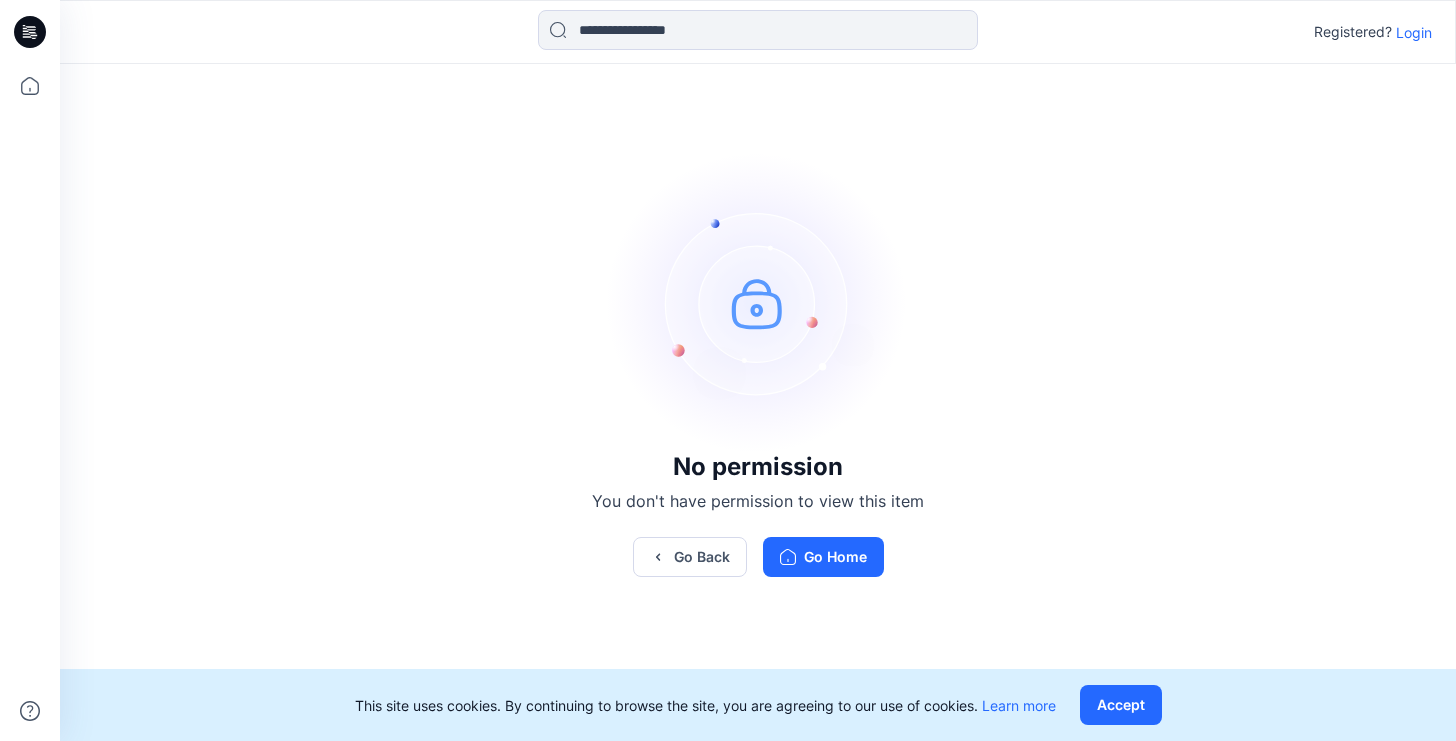scroll, scrollTop: 0, scrollLeft: 0, axis: both 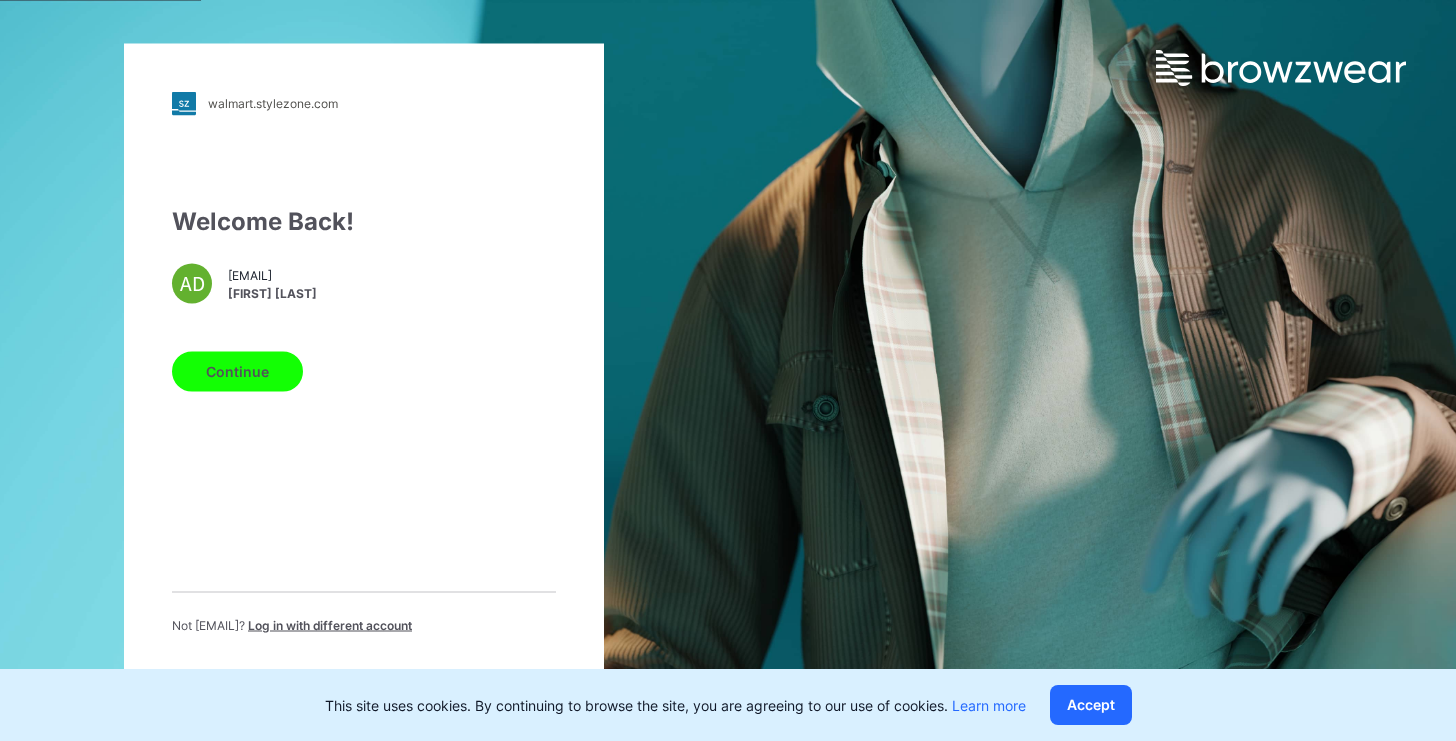 click on "Continue" at bounding box center [237, 371] 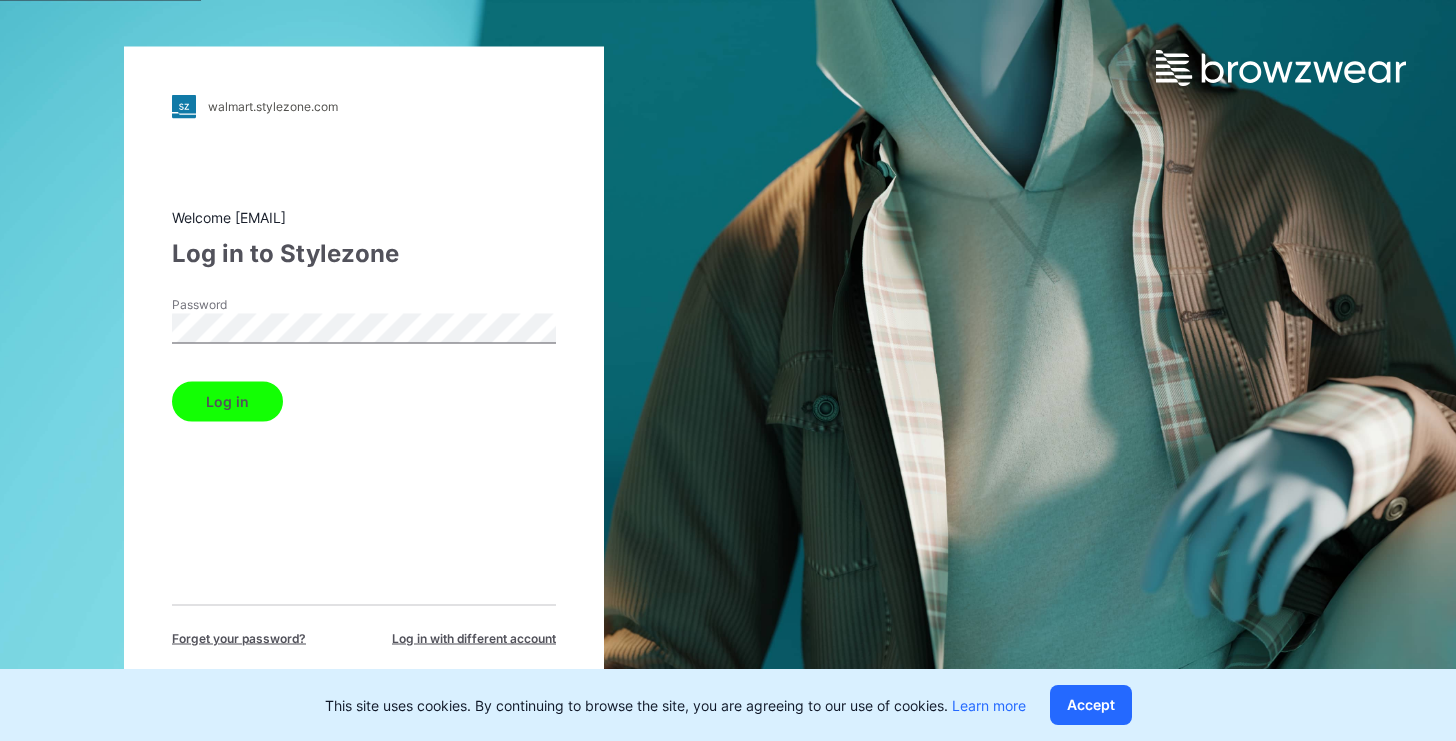 click on "Log in" at bounding box center [227, 401] 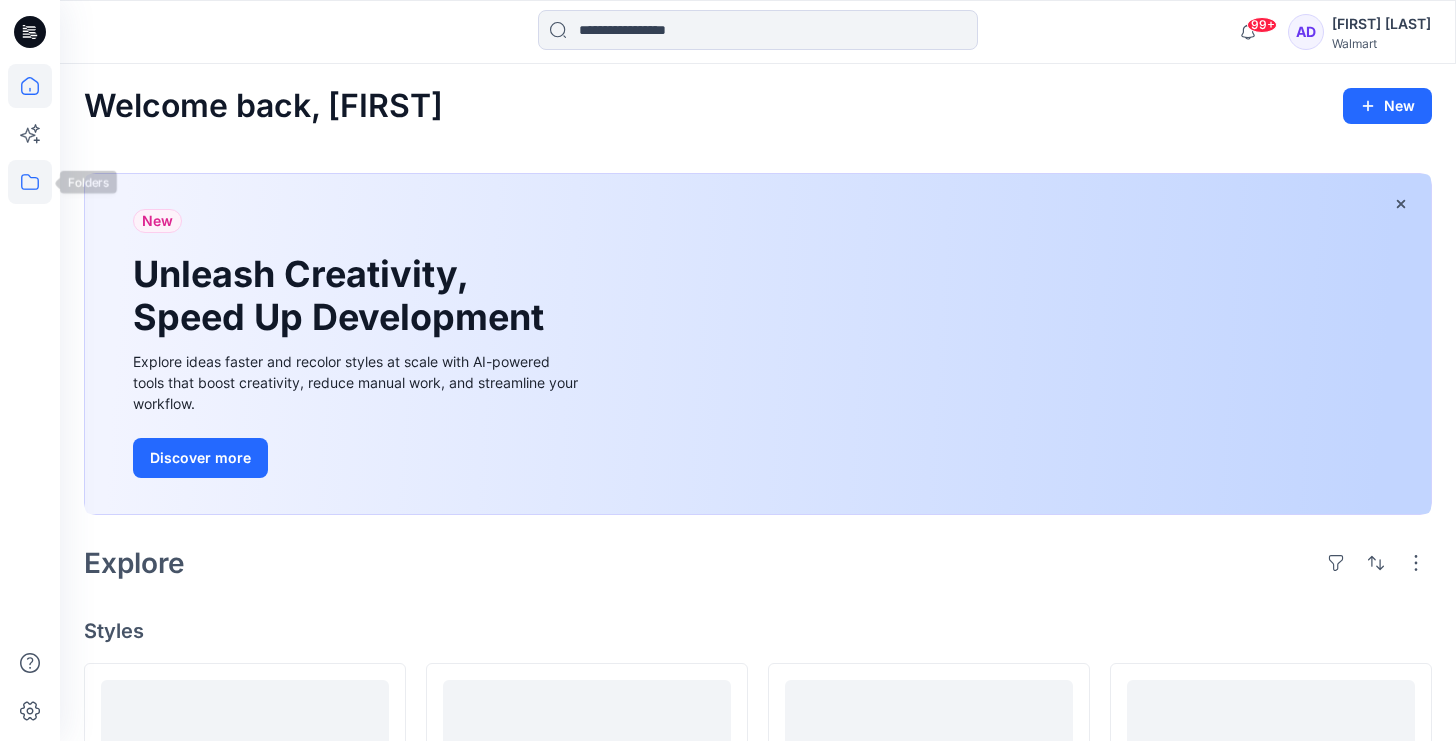click 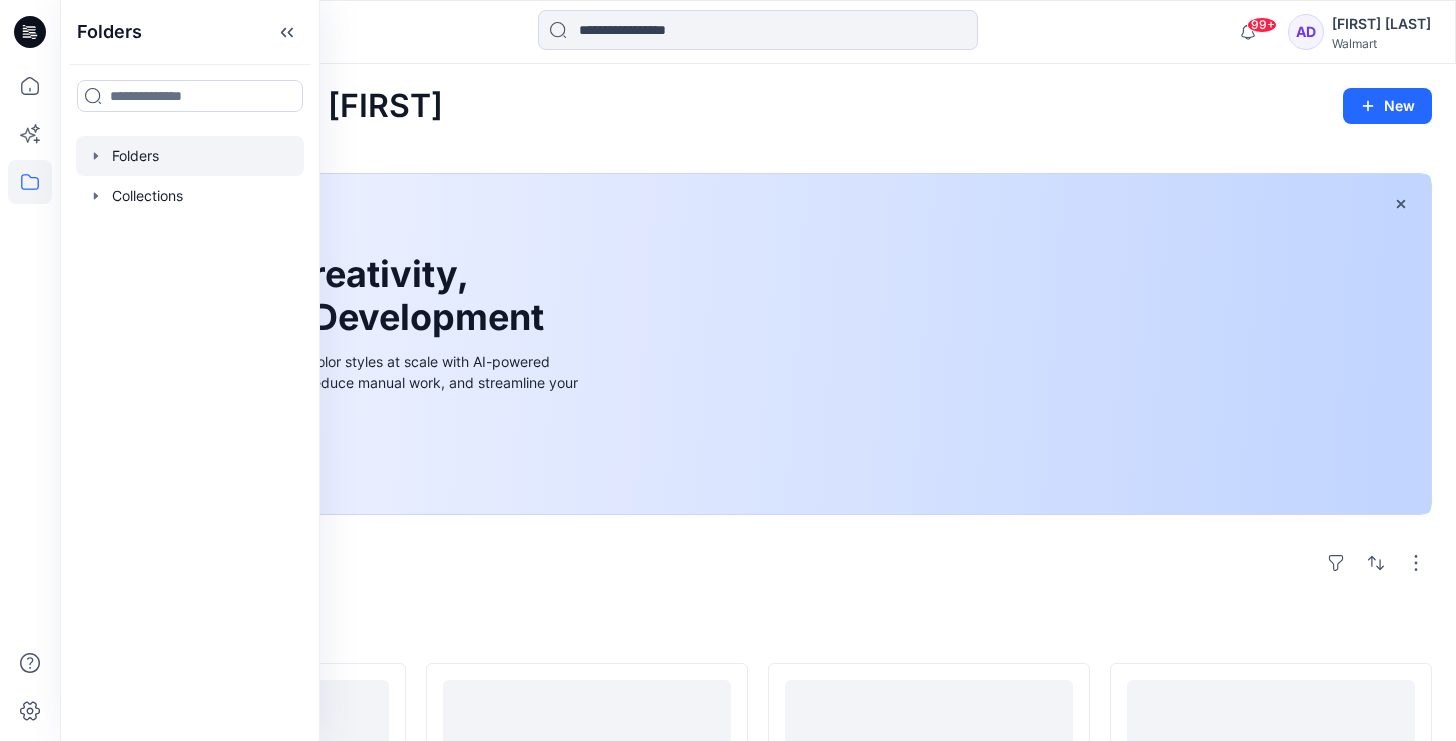 click at bounding box center [190, 156] 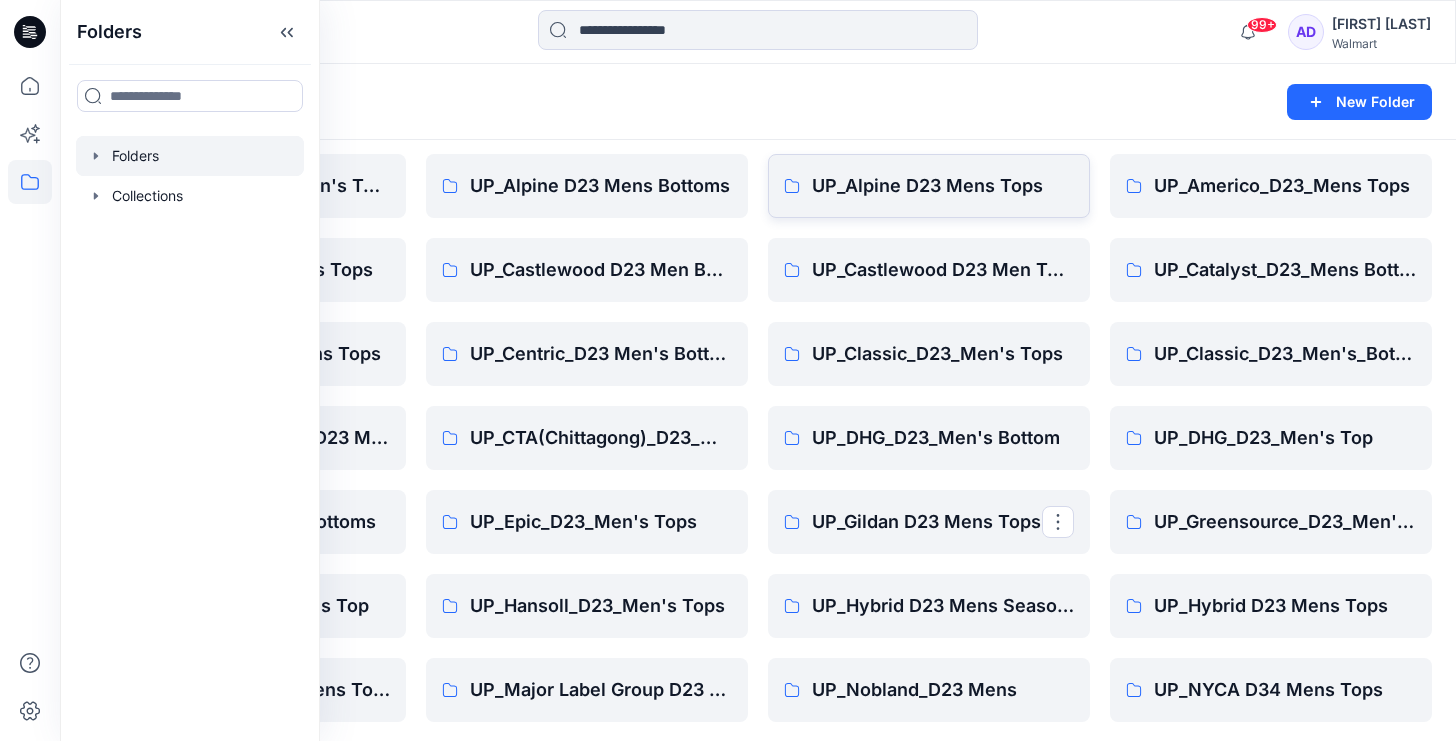 scroll, scrollTop: 491, scrollLeft: 0, axis: vertical 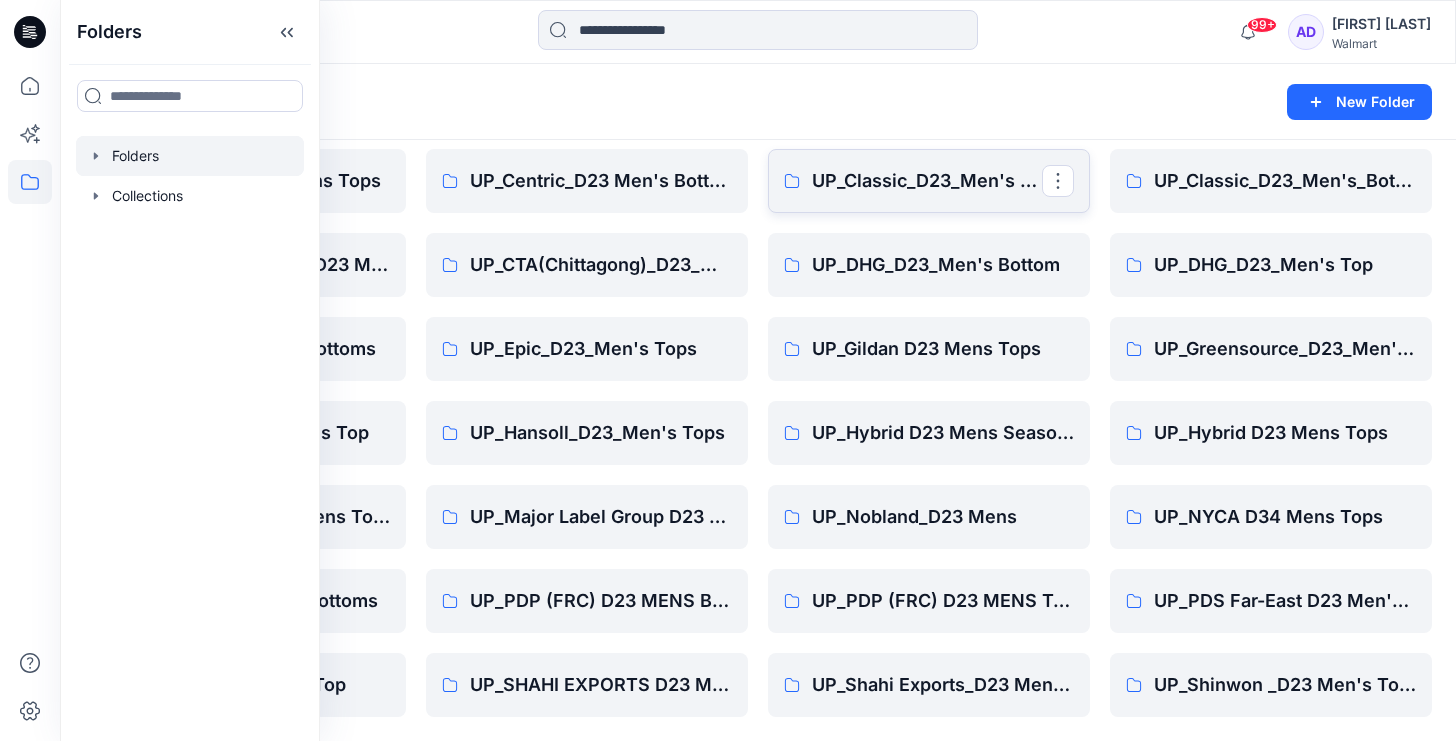 click on "UP_Classic_D23_Men's Tops" at bounding box center (927, 181) 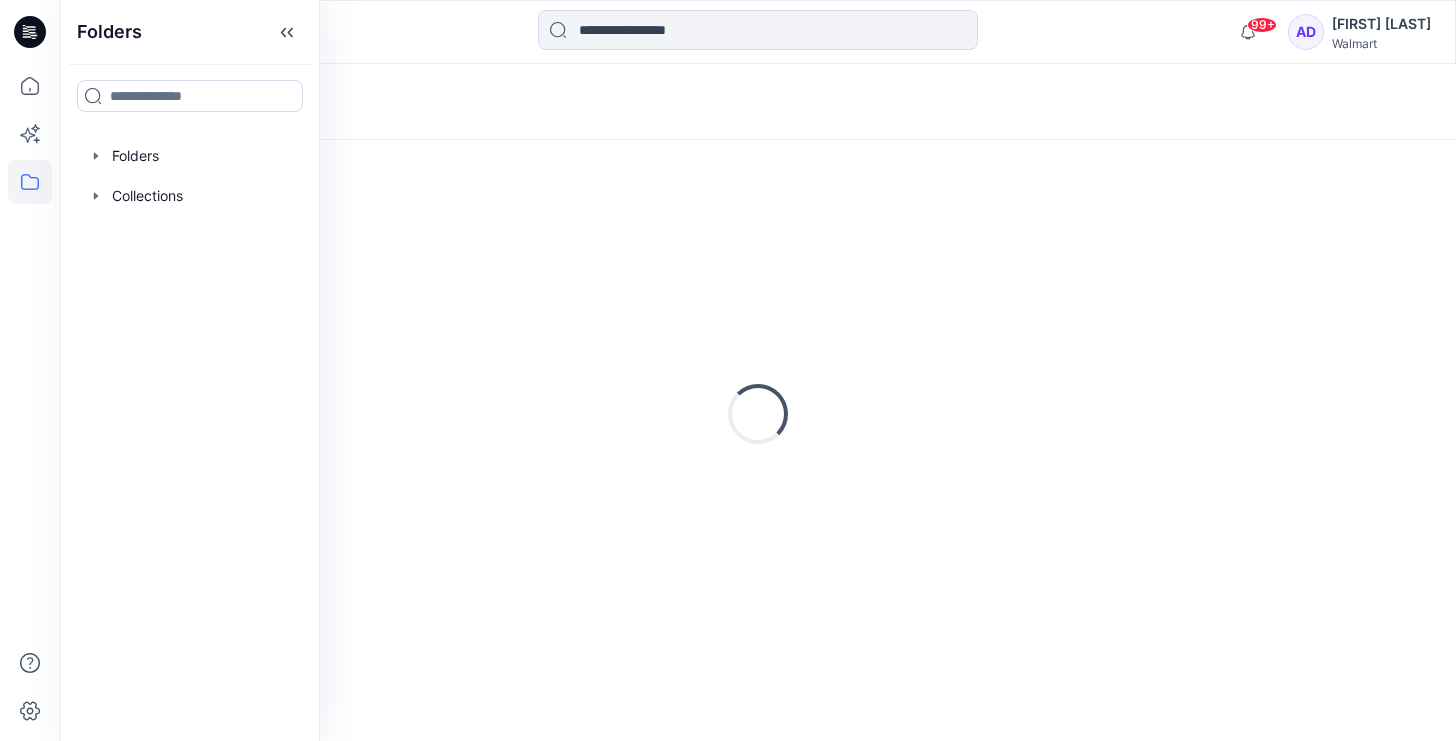 scroll, scrollTop: 0, scrollLeft: 0, axis: both 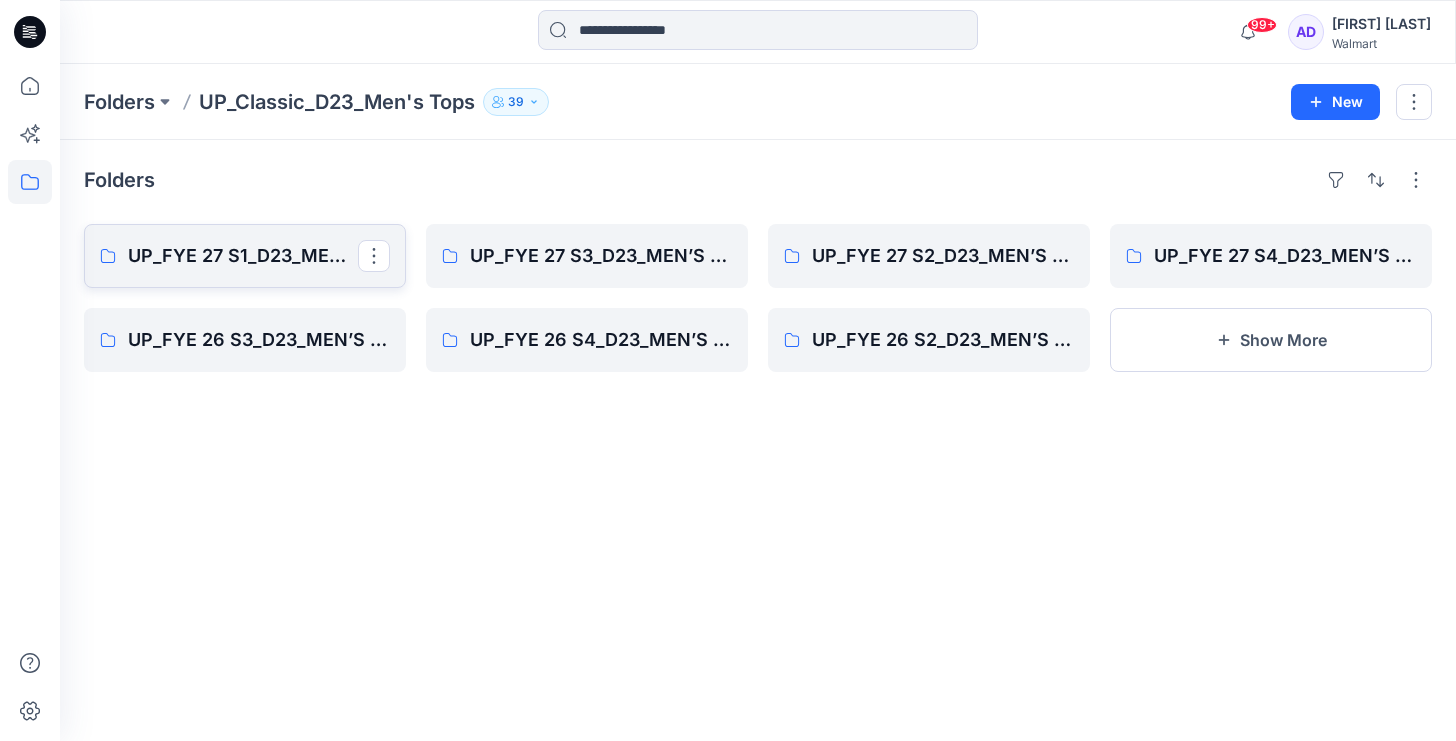 click on "UP_FYE 27 S1_D23_MEN’S TOP CLASSIC" at bounding box center [243, 256] 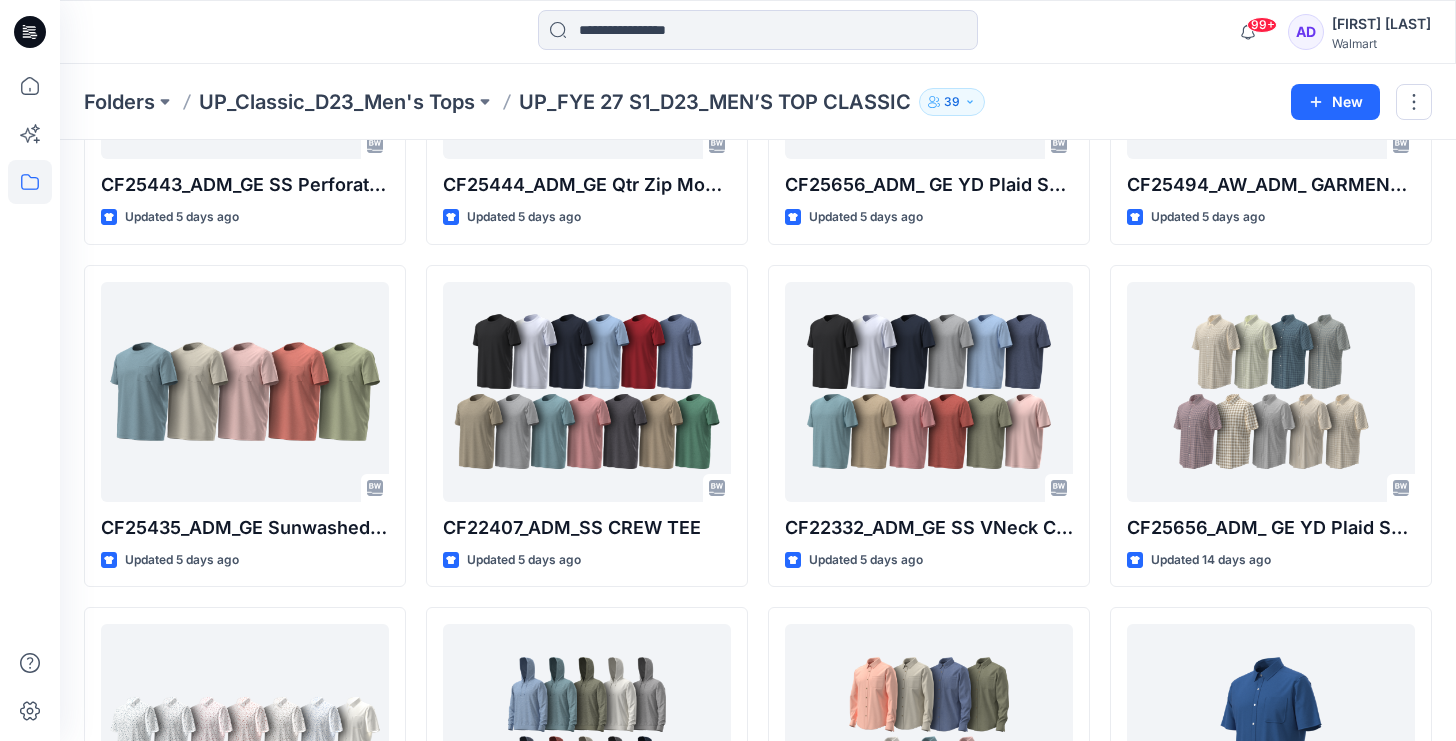 scroll, scrollTop: 331, scrollLeft: 0, axis: vertical 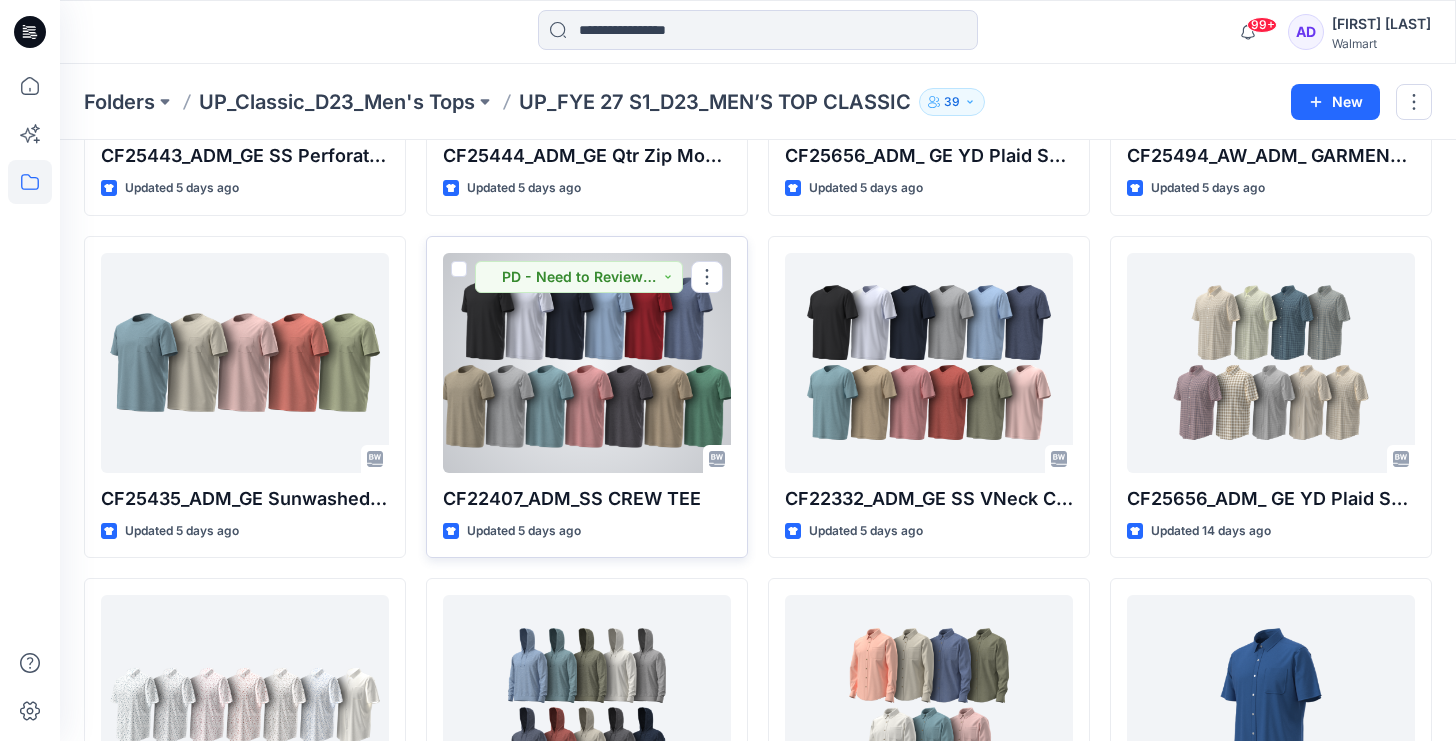 click at bounding box center [587, 363] 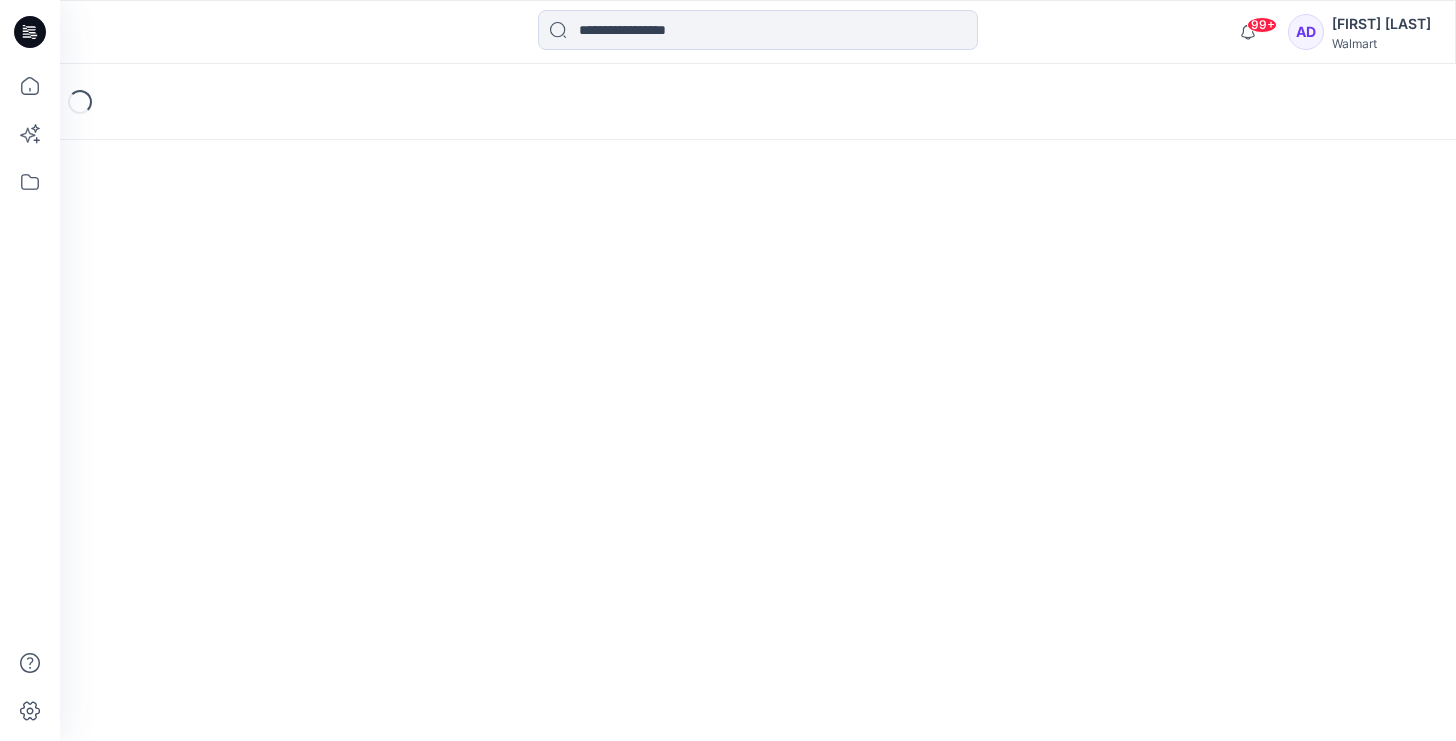 scroll, scrollTop: 0, scrollLeft: 0, axis: both 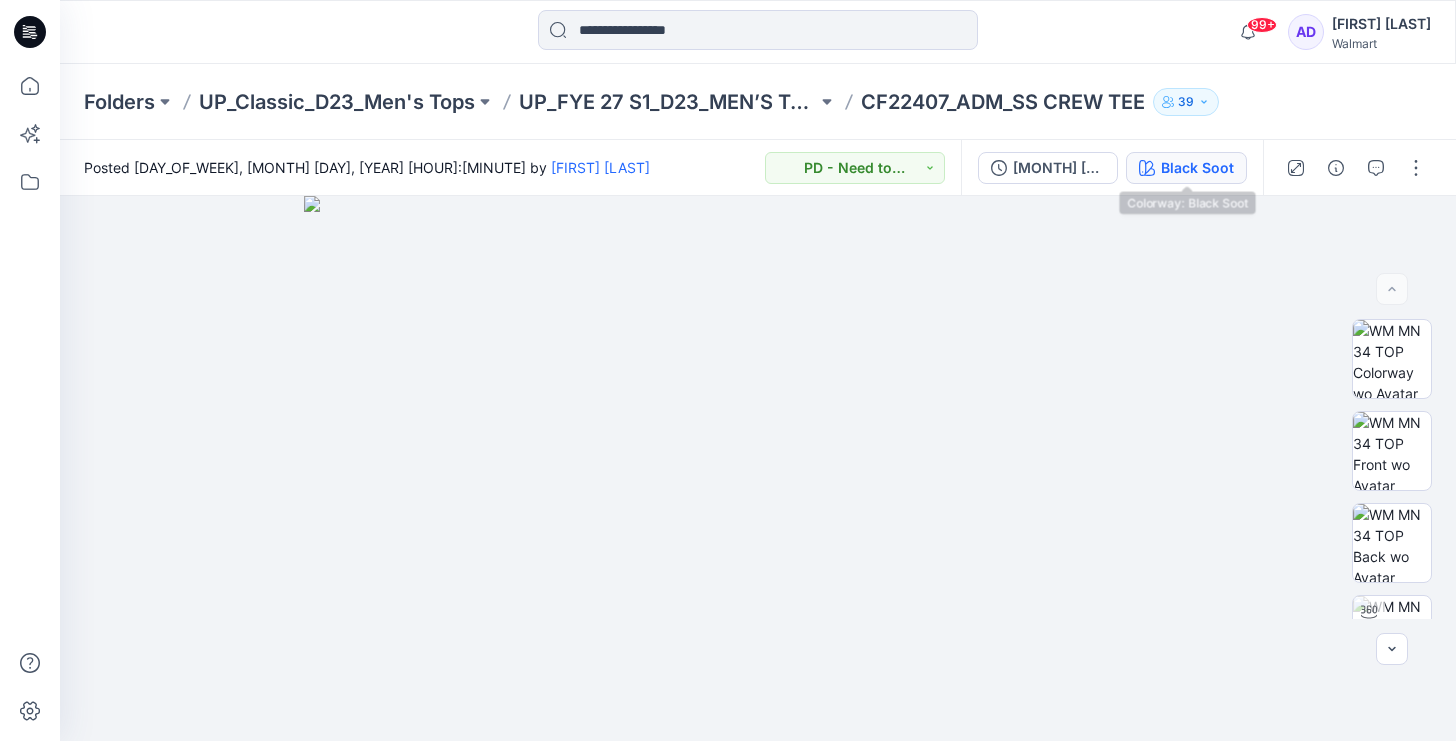 click on "Black Soot" at bounding box center [1197, 168] 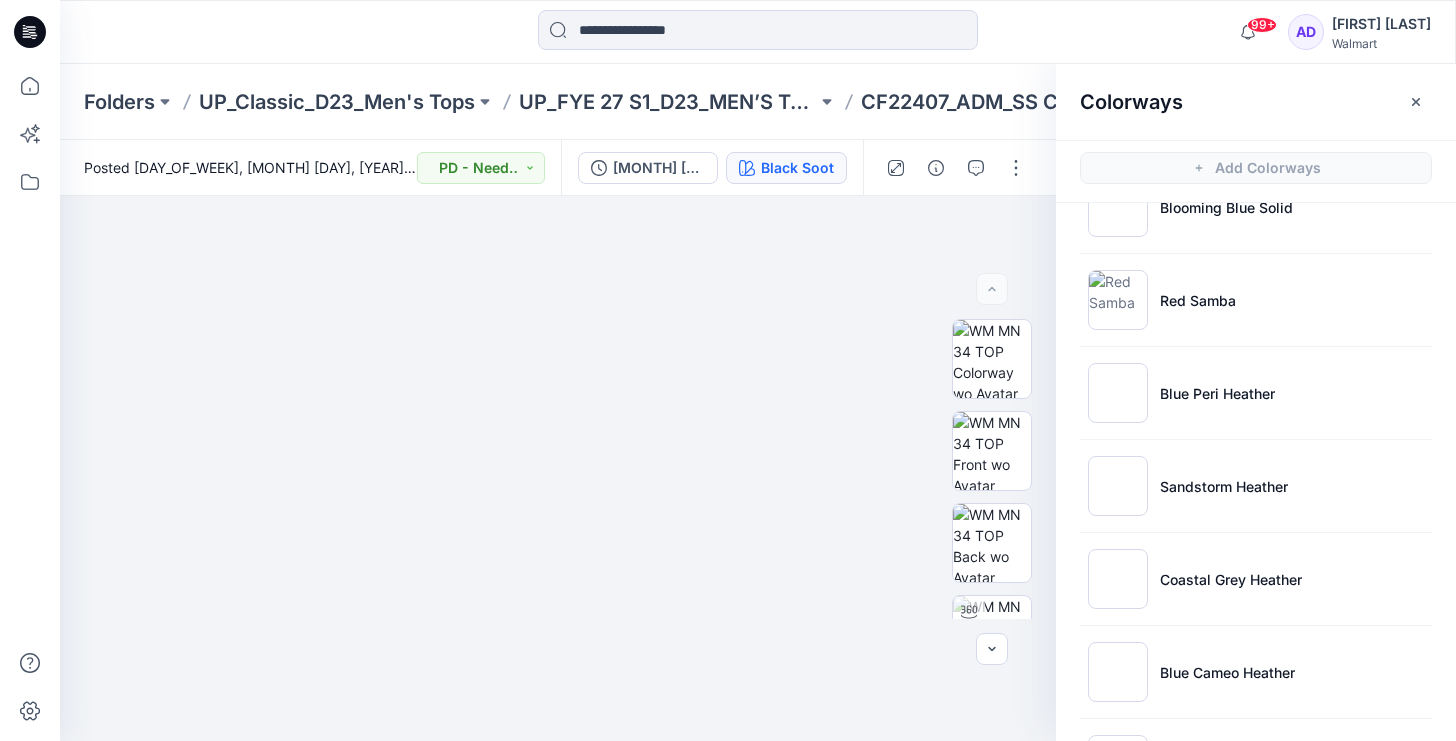 scroll, scrollTop: 797, scrollLeft: 0, axis: vertical 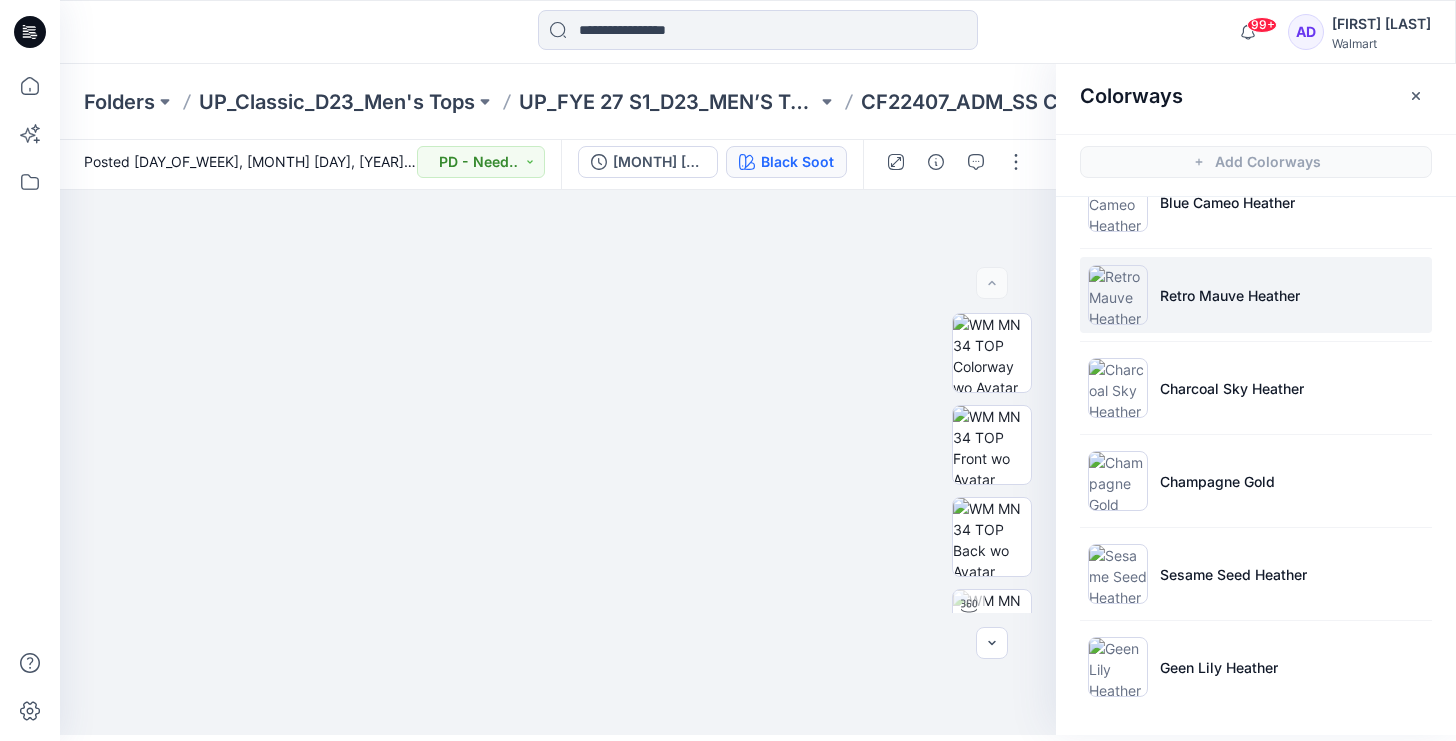 click on "Retro Mauve Heather" at bounding box center [1230, 295] 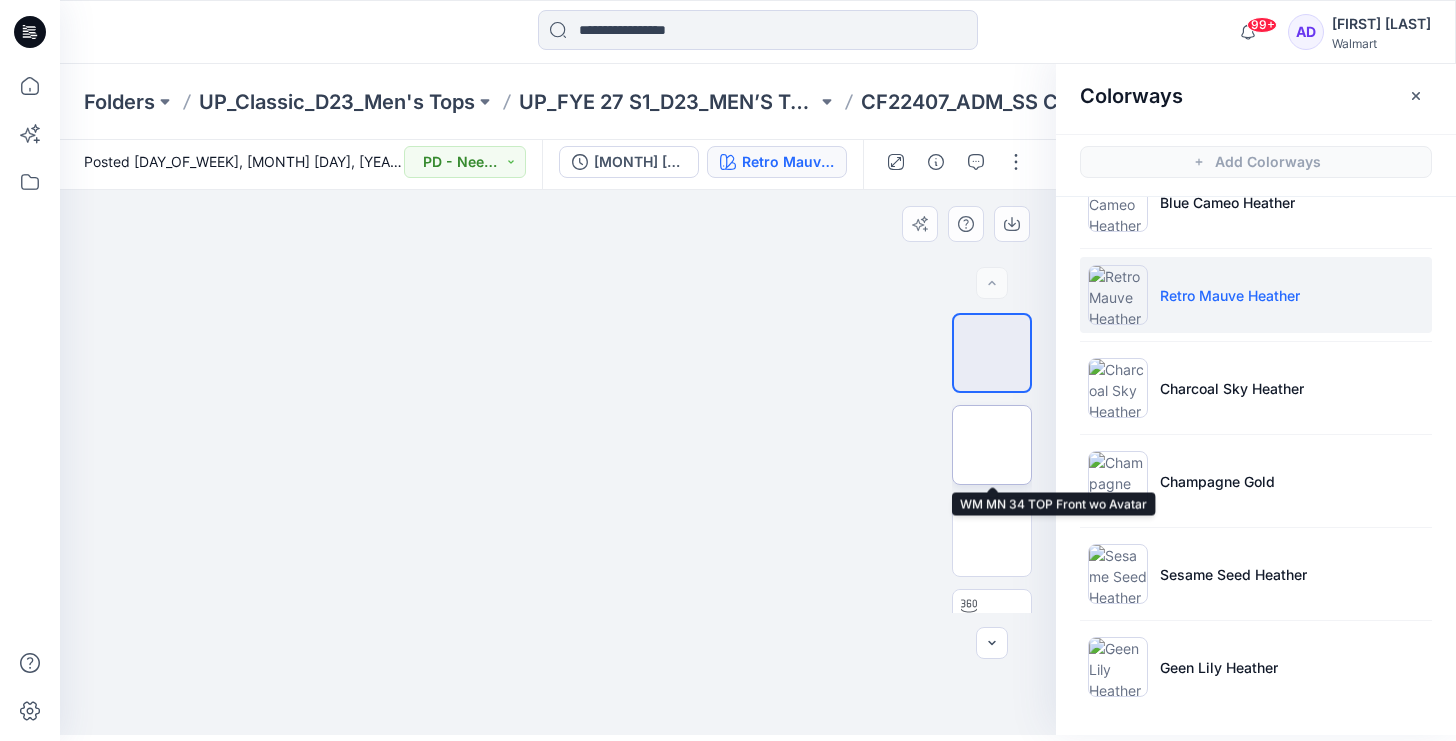 click at bounding box center [992, 445] 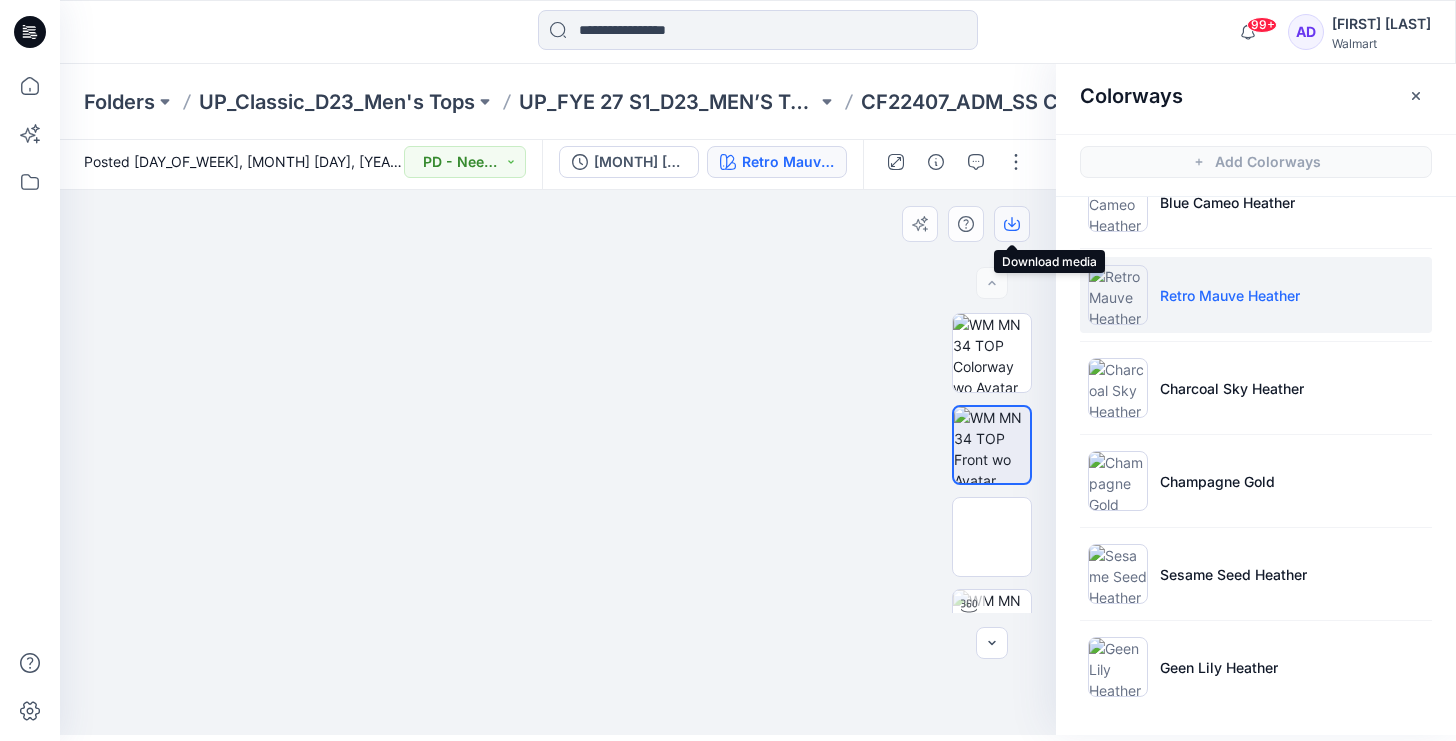 click at bounding box center [1012, 224] 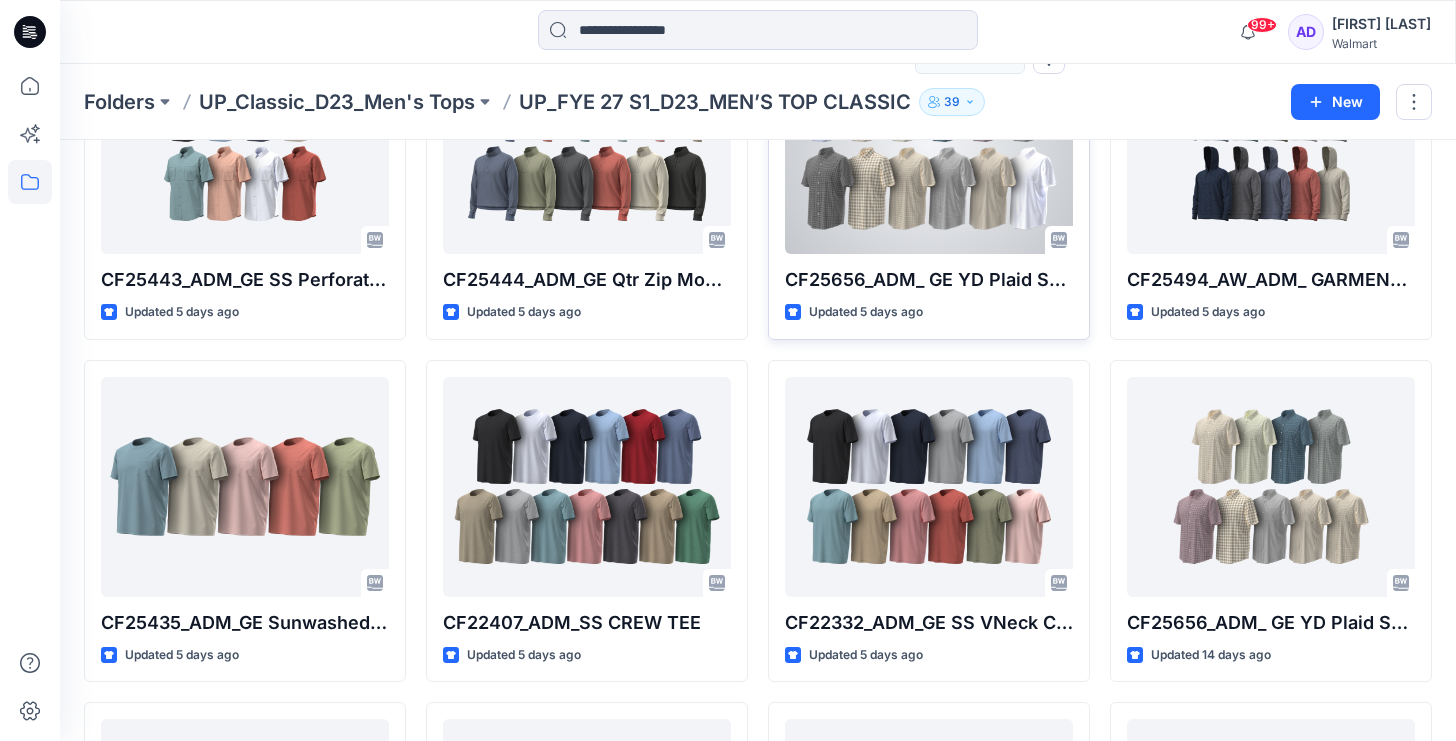 scroll, scrollTop: 209, scrollLeft: 0, axis: vertical 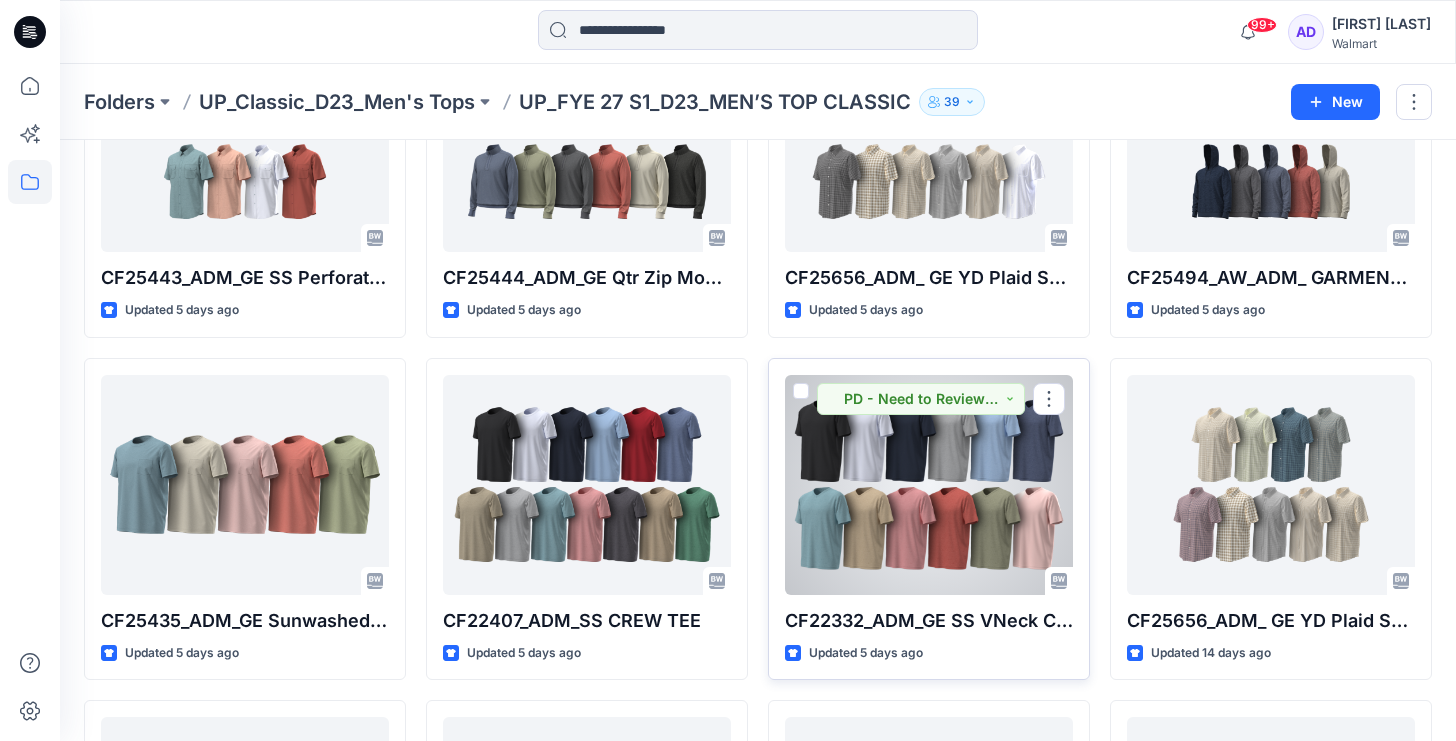 click at bounding box center (929, 485) 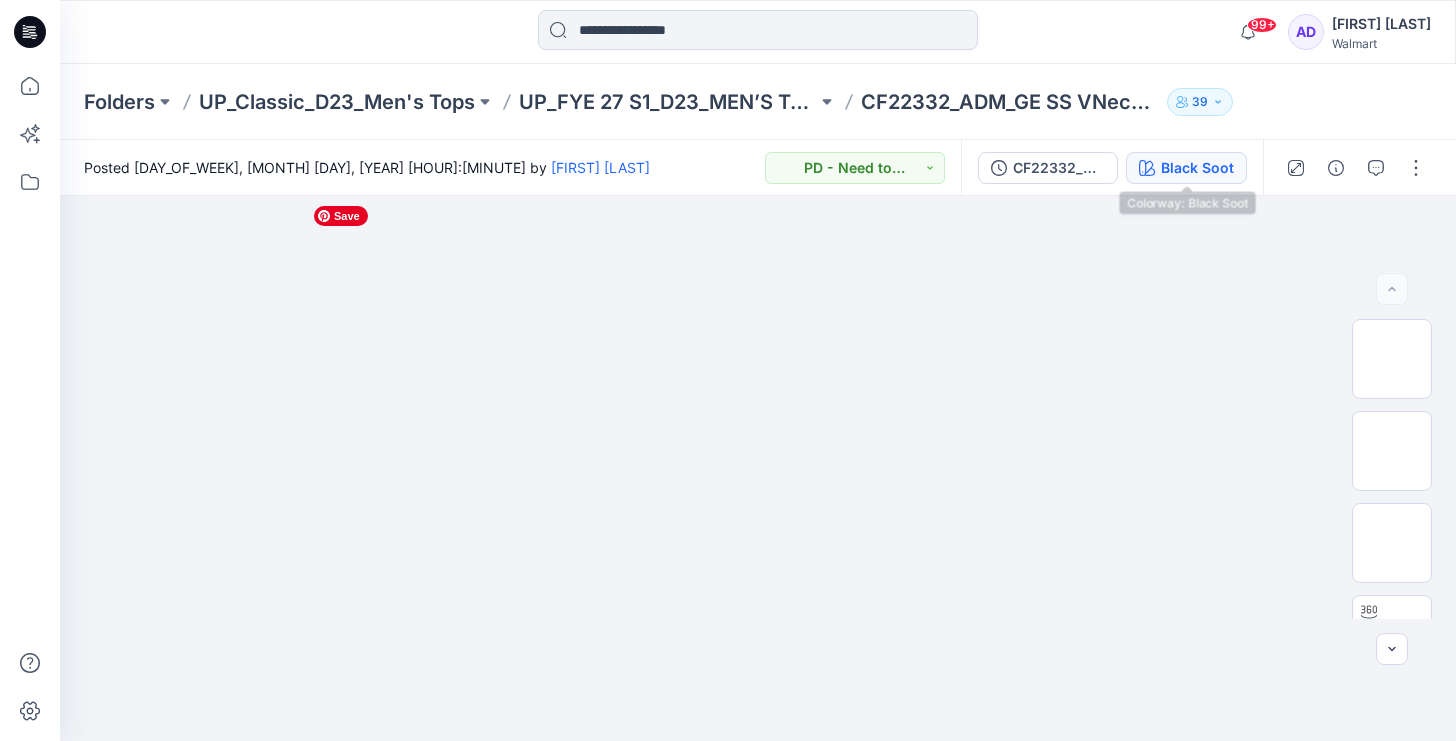 click on "Black Soot" at bounding box center (1197, 168) 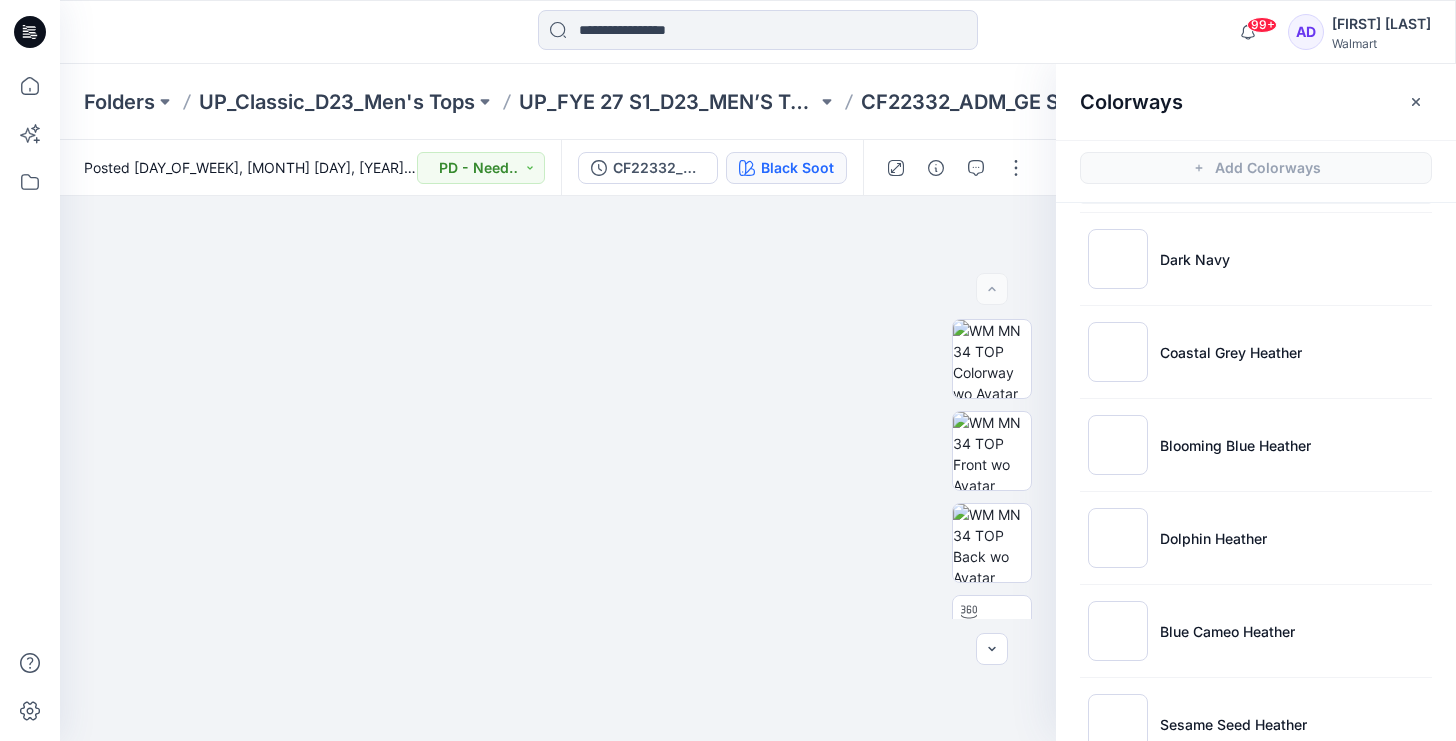 scroll, scrollTop: 135, scrollLeft: 0, axis: vertical 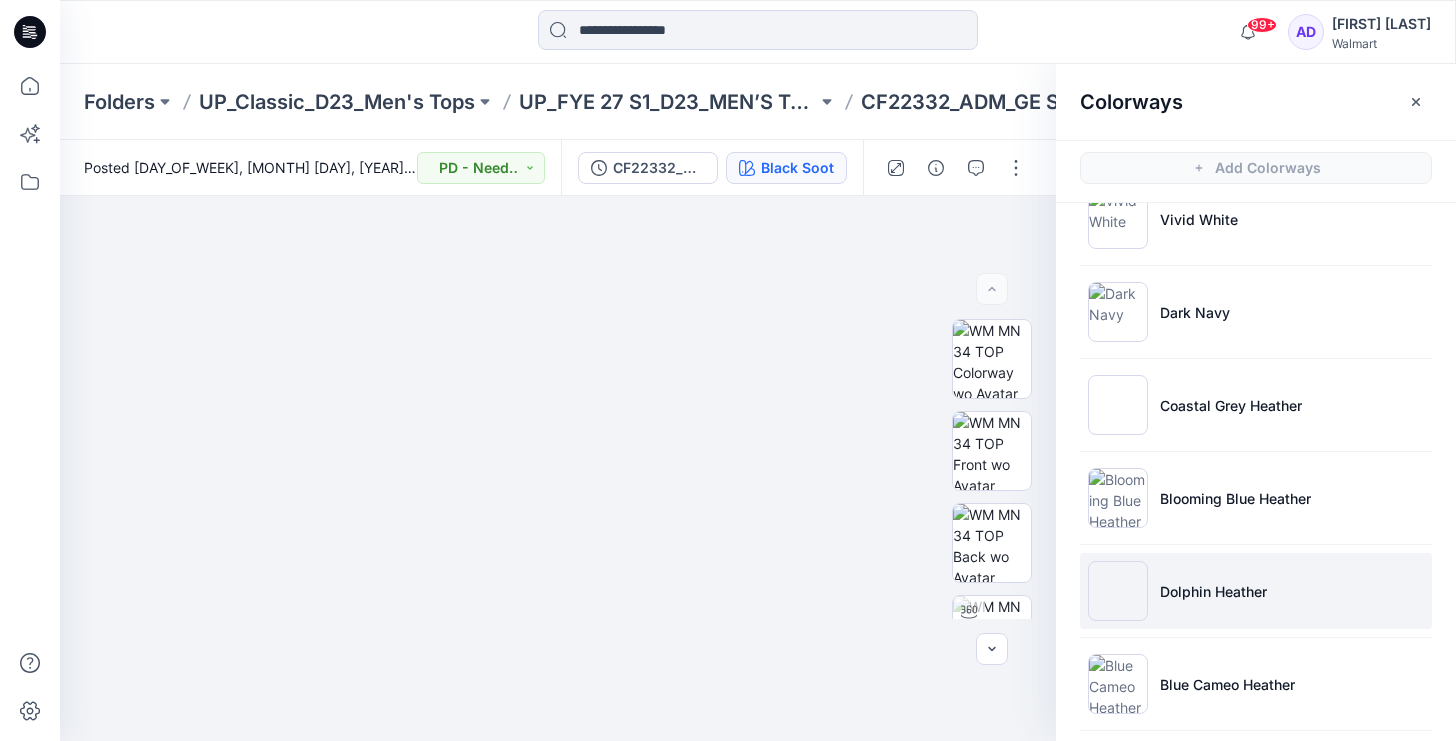 click on "Dolphin Heather" at bounding box center [1256, 591] 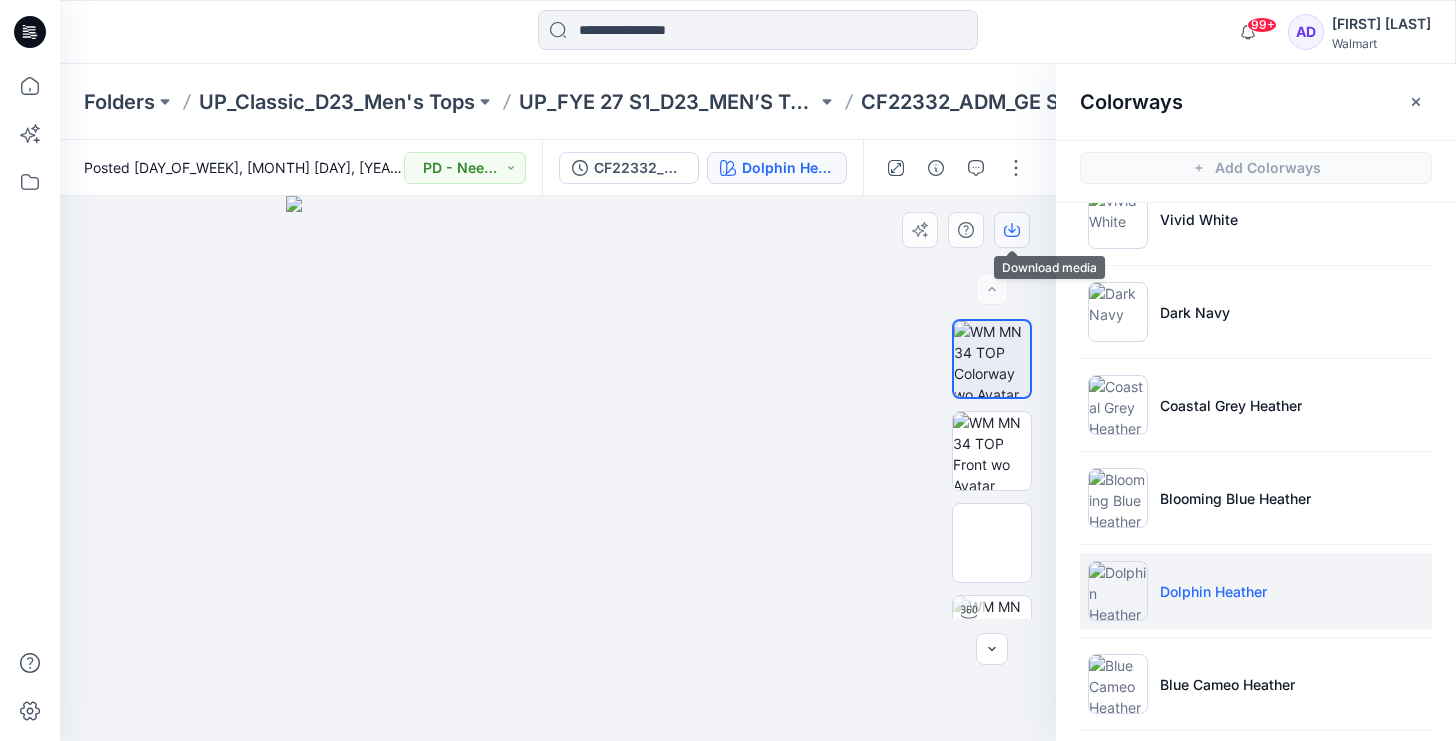 click at bounding box center (1012, 230) 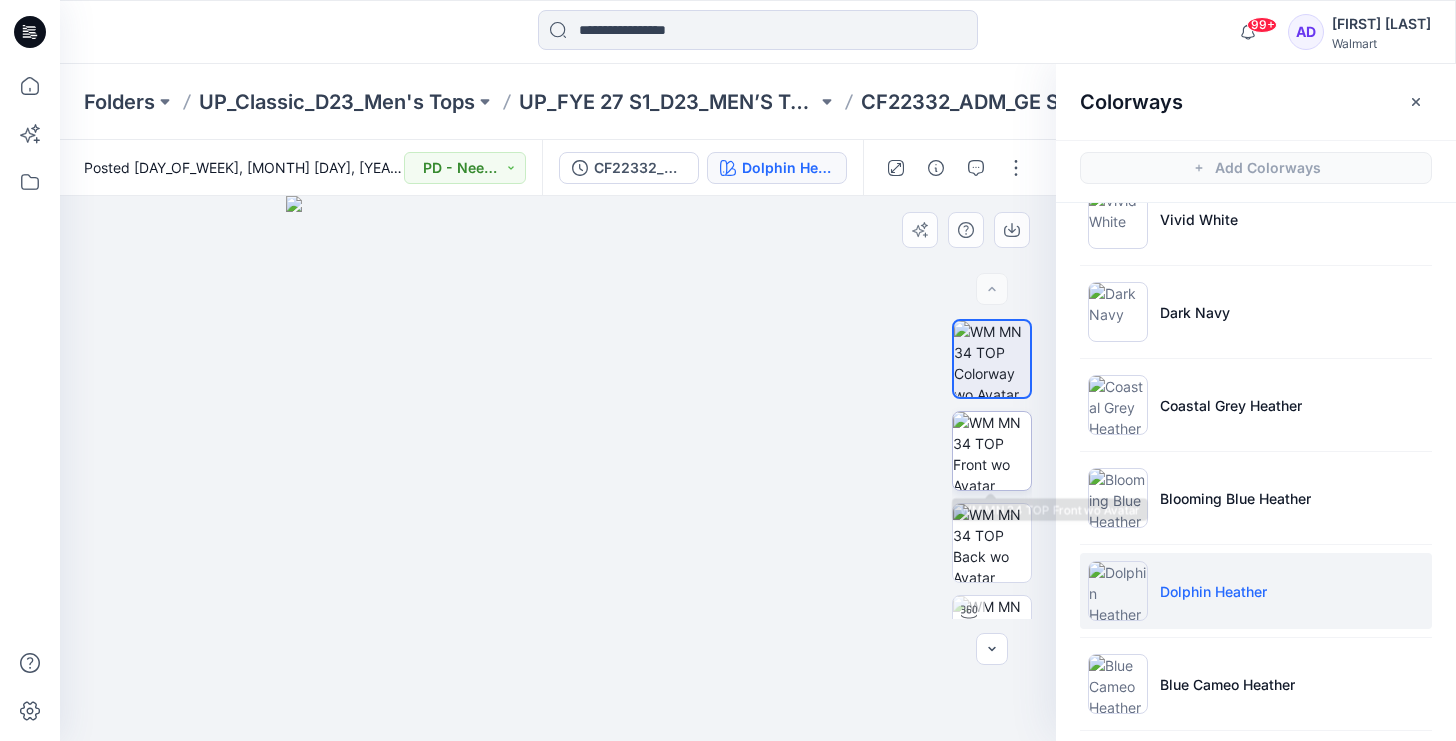 click at bounding box center [992, 451] 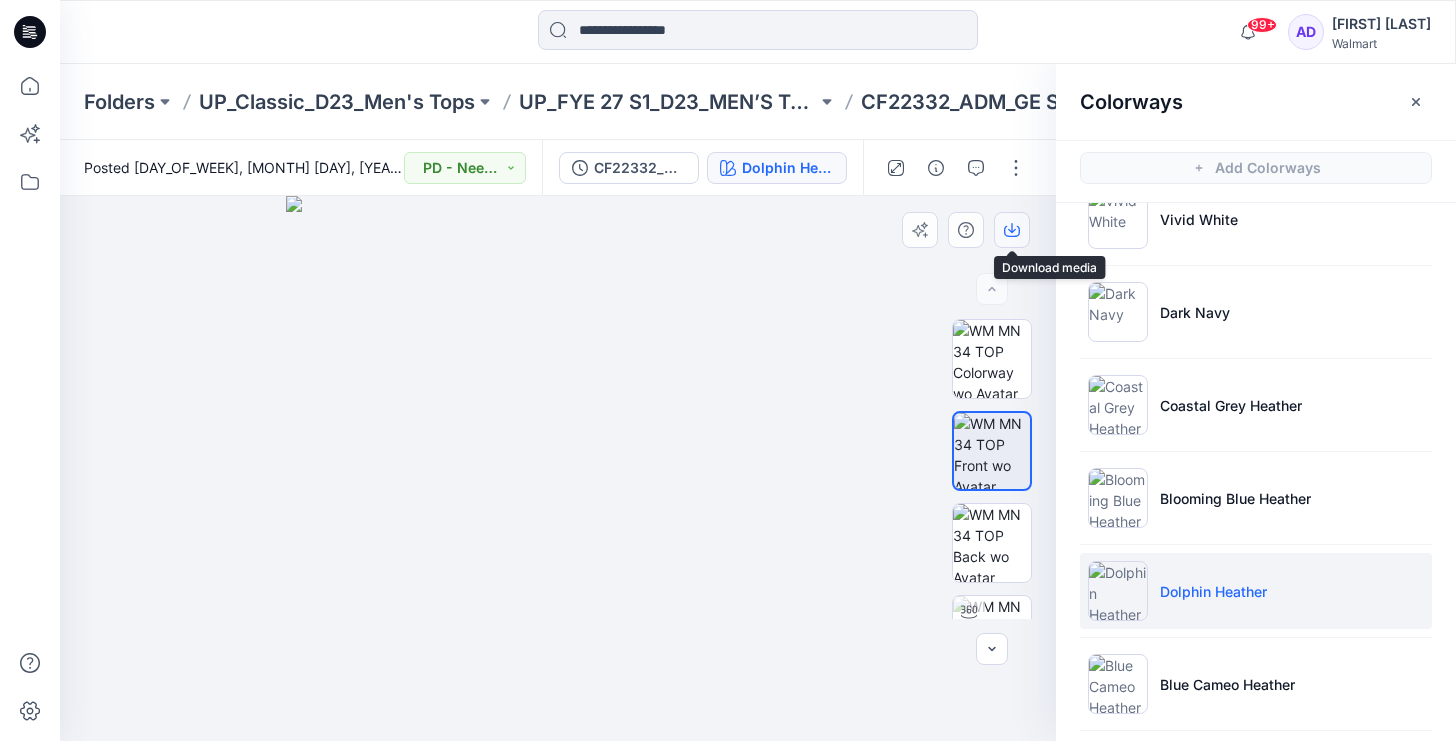 click 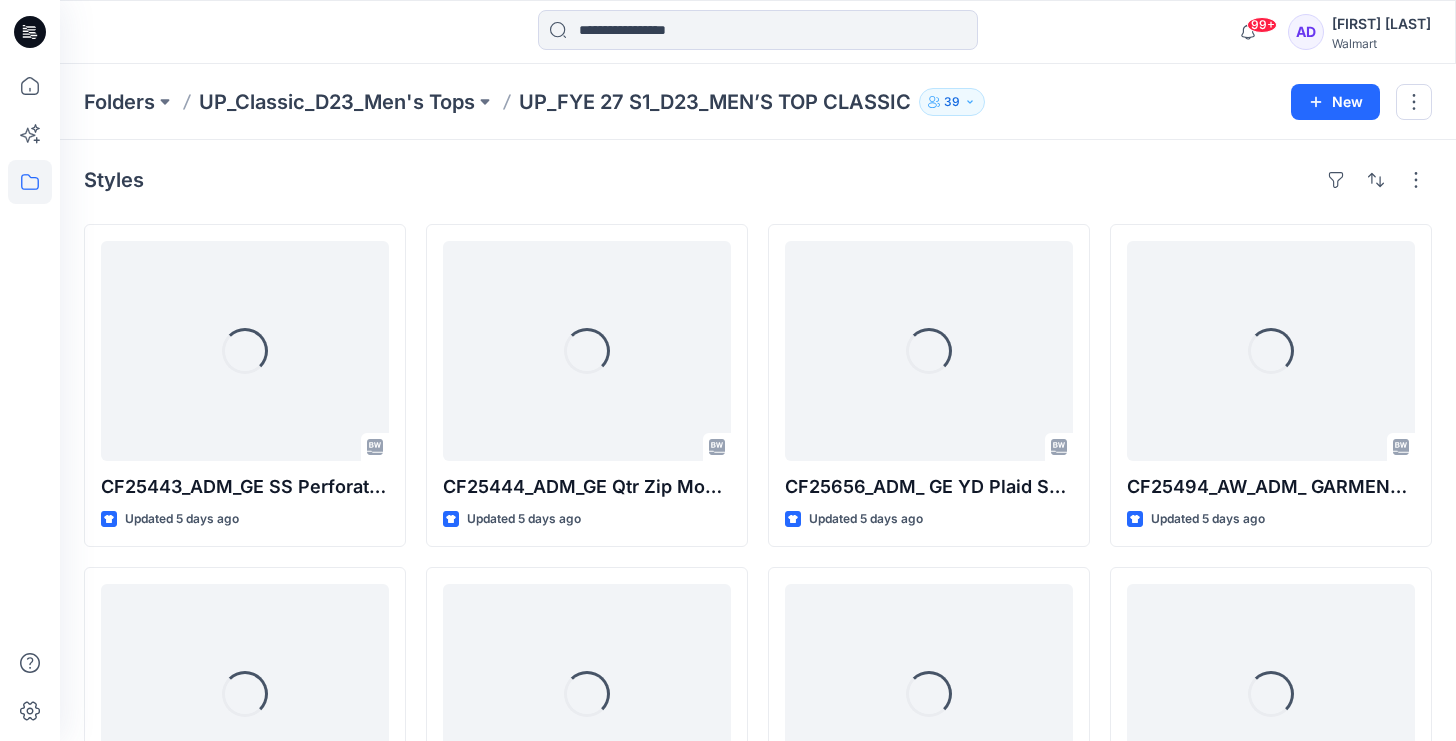 scroll, scrollTop: 209, scrollLeft: 0, axis: vertical 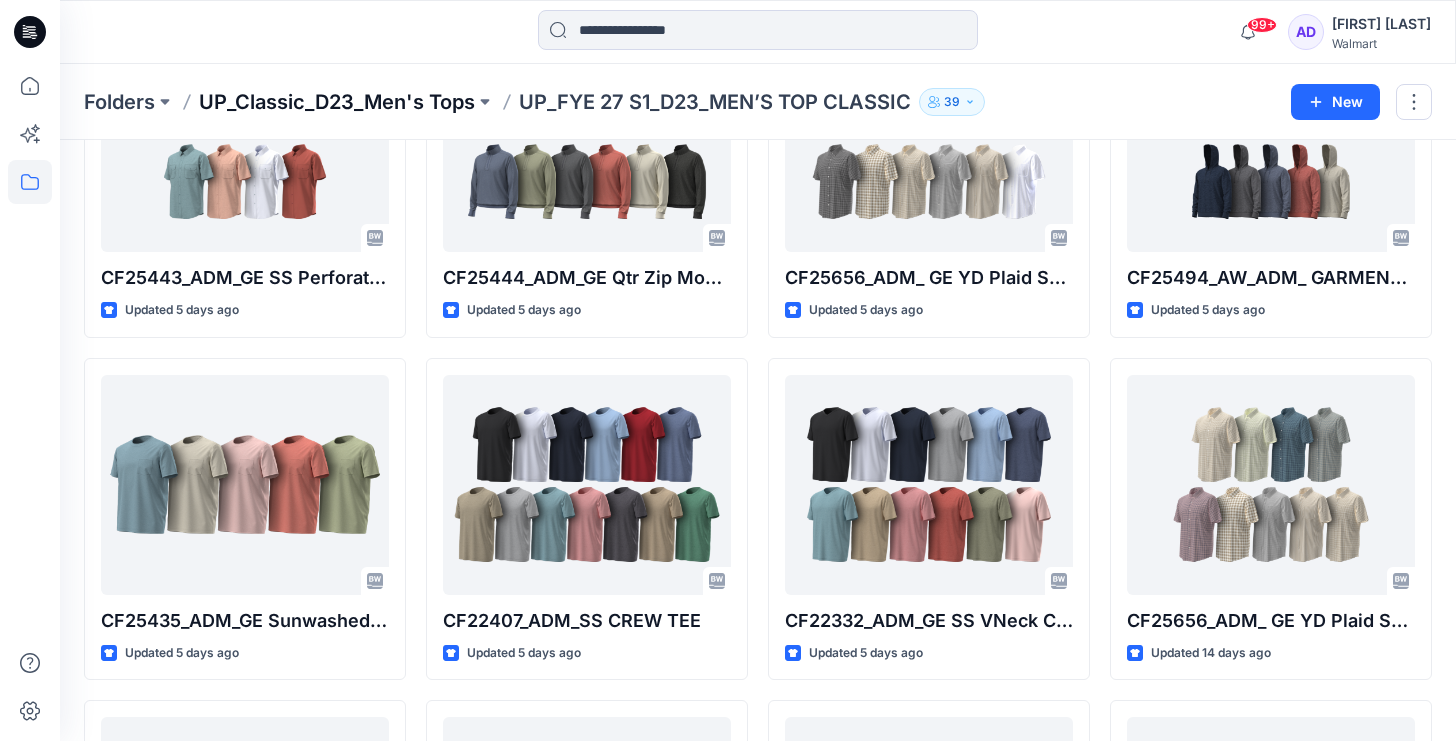 click on "UP_Classic_D23_Men's Tops" at bounding box center [337, 102] 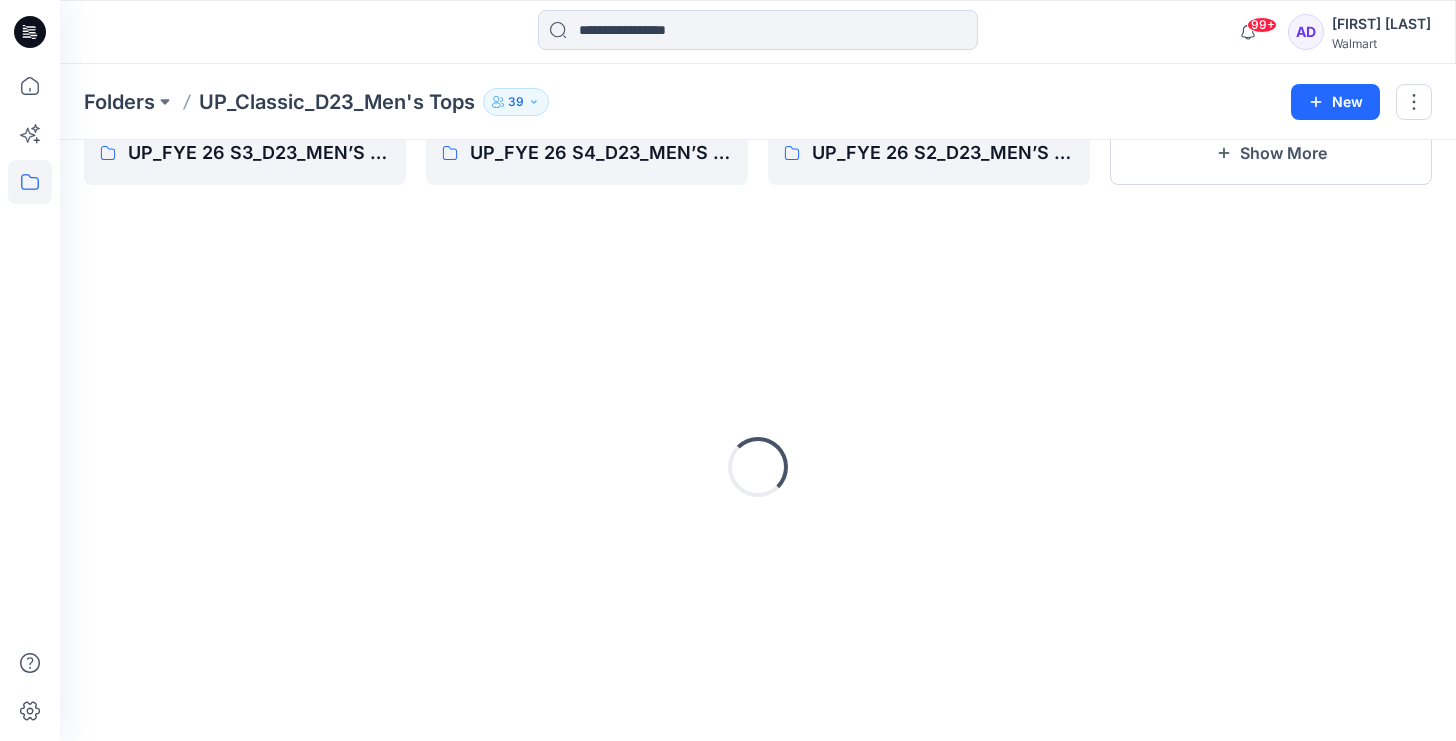 scroll, scrollTop: 0, scrollLeft: 0, axis: both 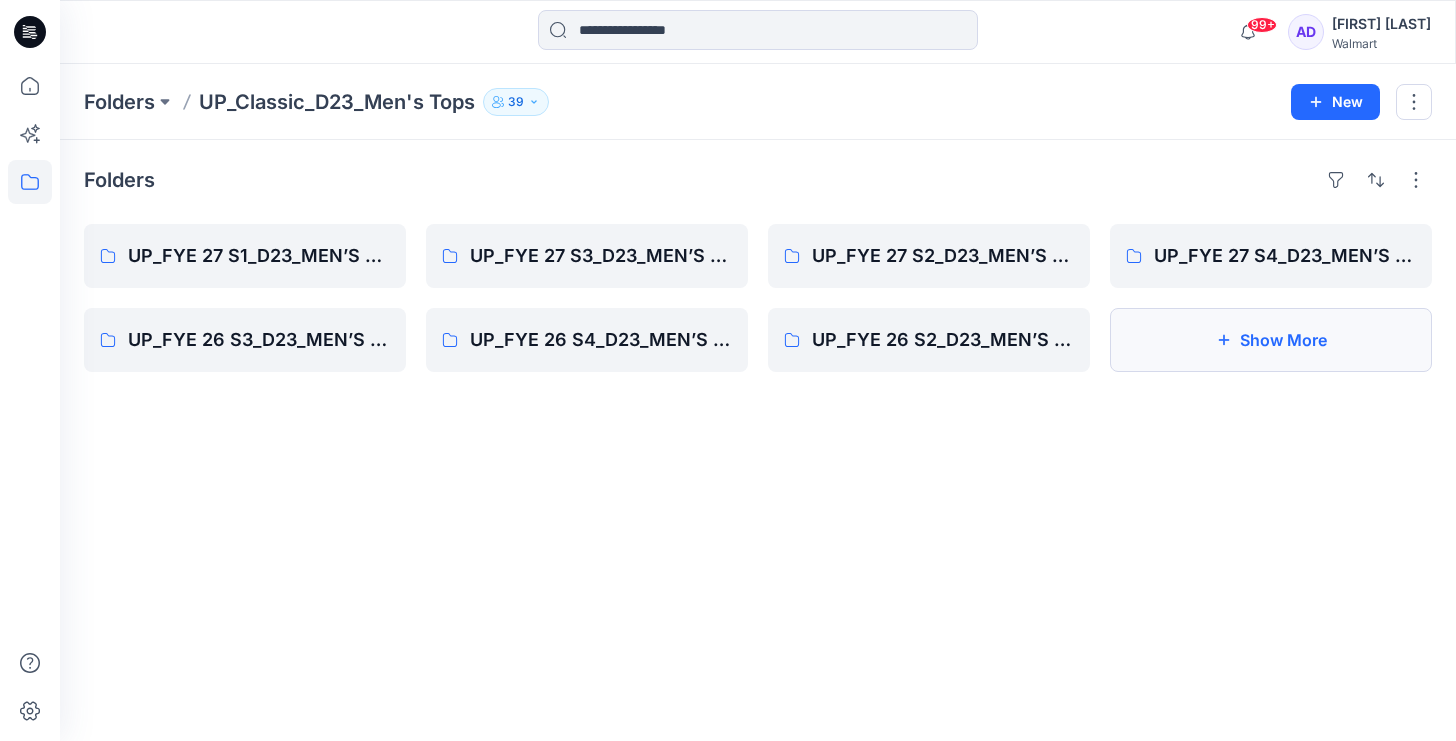 click on "Show More" at bounding box center [1271, 340] 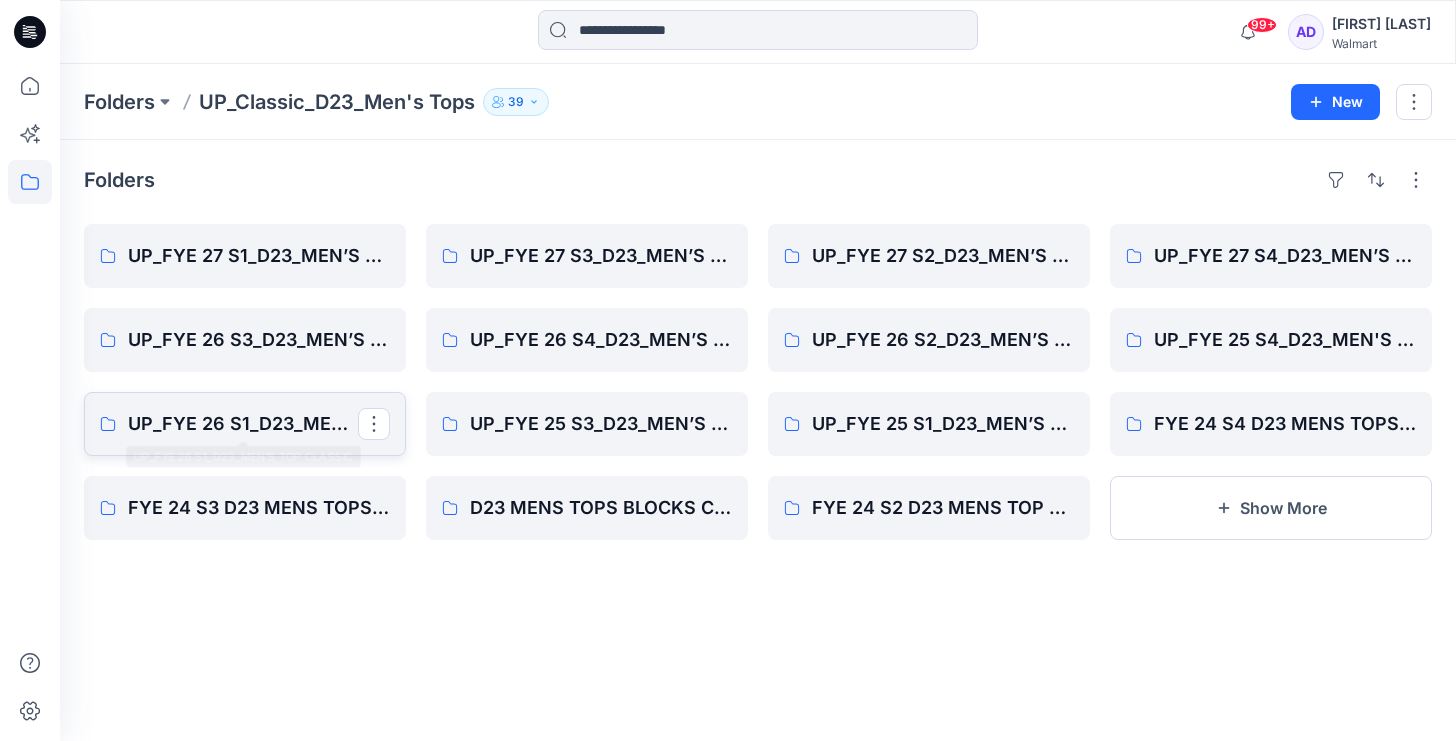 click on "UP_FYE 26 S1_D23_MEN’S TOP CLASSIC" at bounding box center (245, 424) 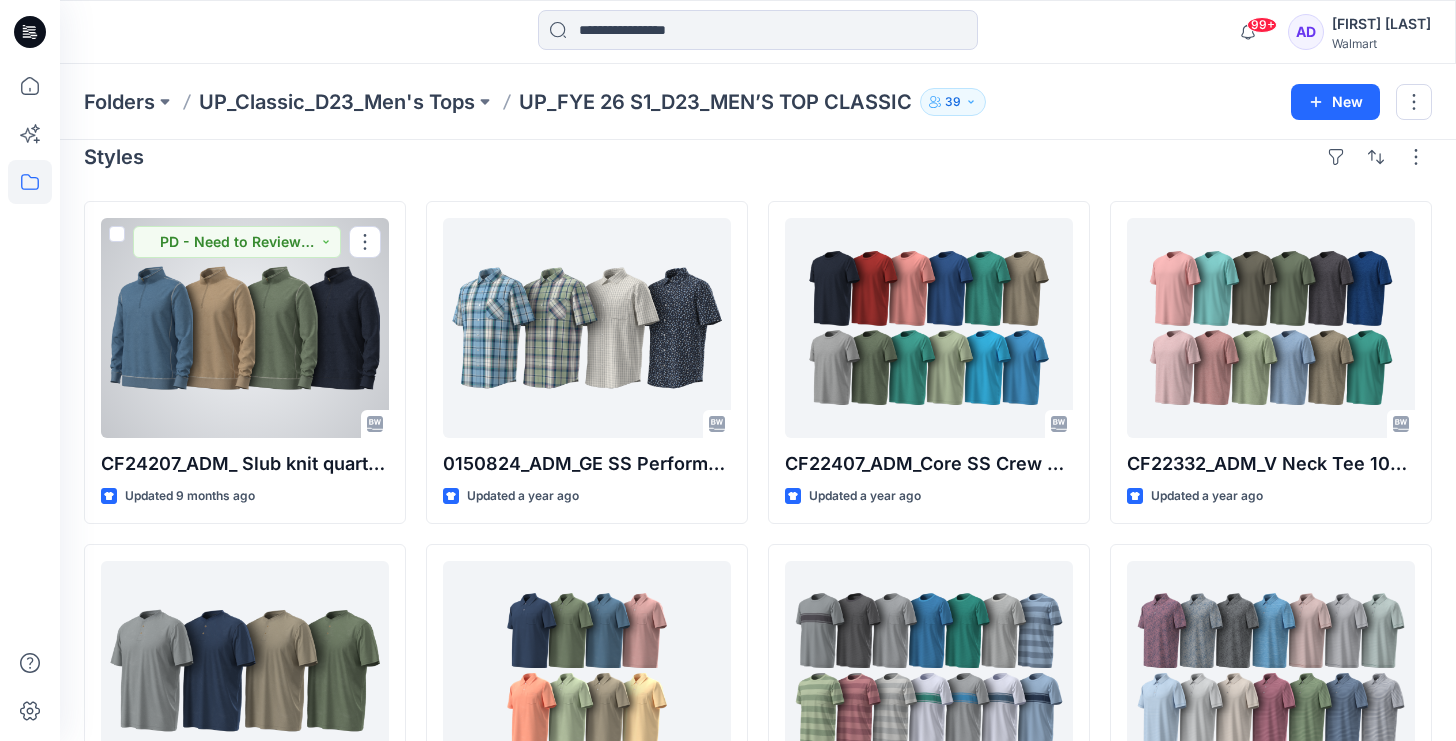 scroll, scrollTop: 30, scrollLeft: 0, axis: vertical 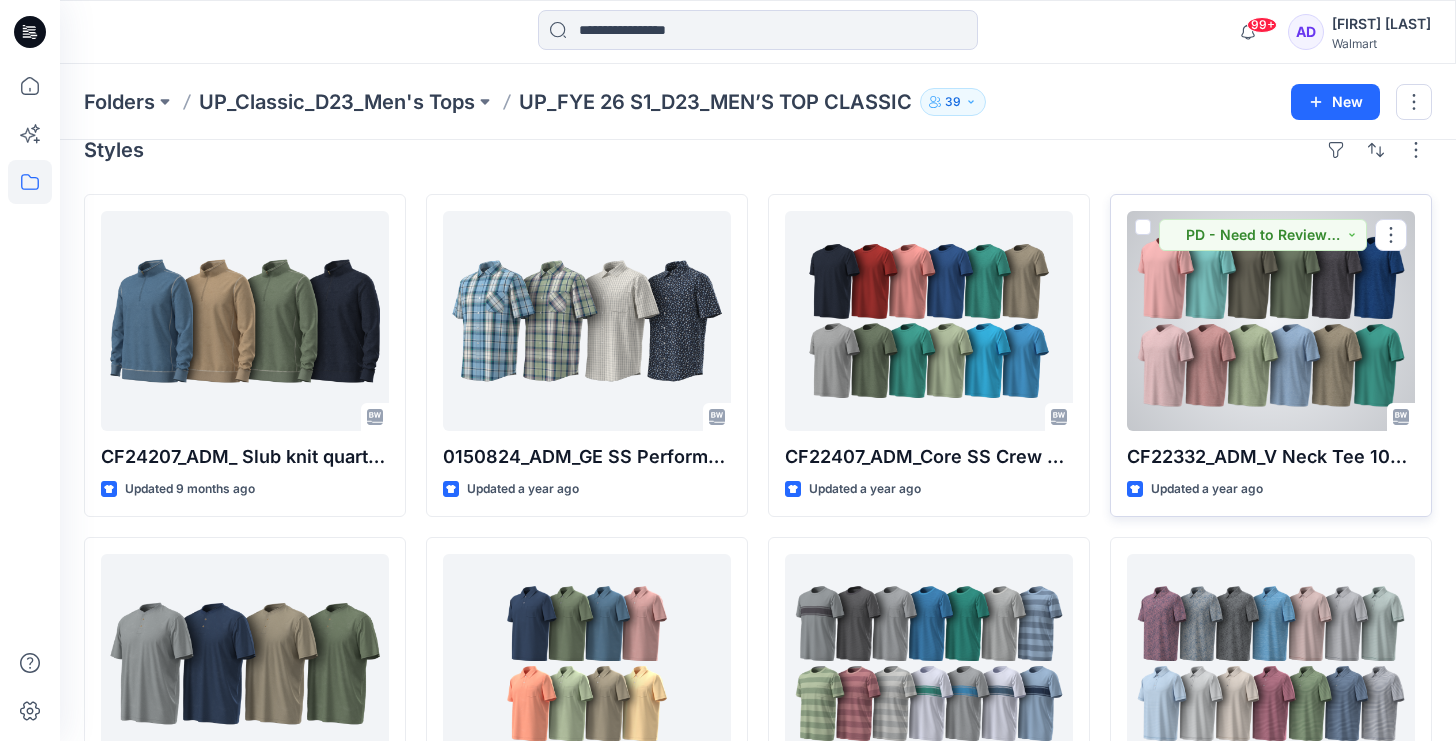 click at bounding box center [1271, 321] 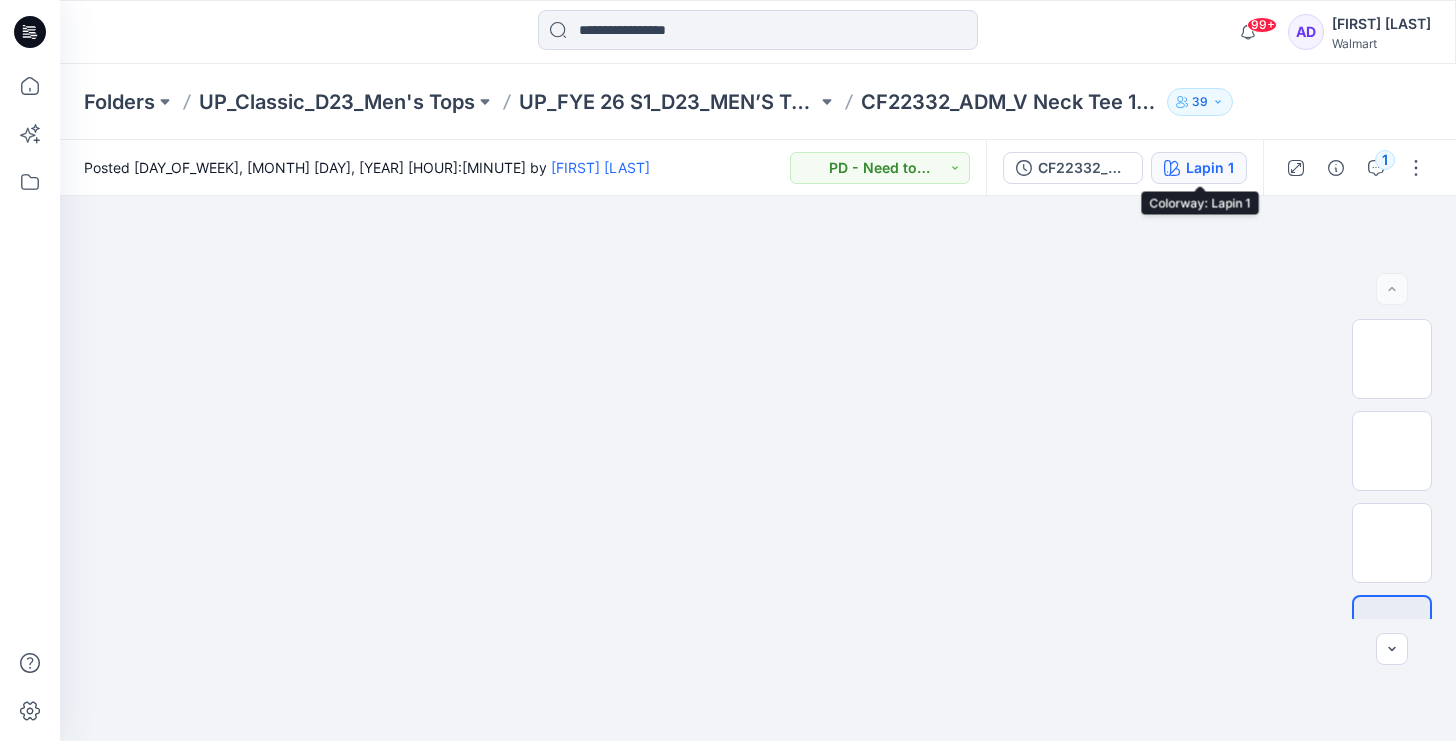 click on "Lapin 1" at bounding box center (1210, 168) 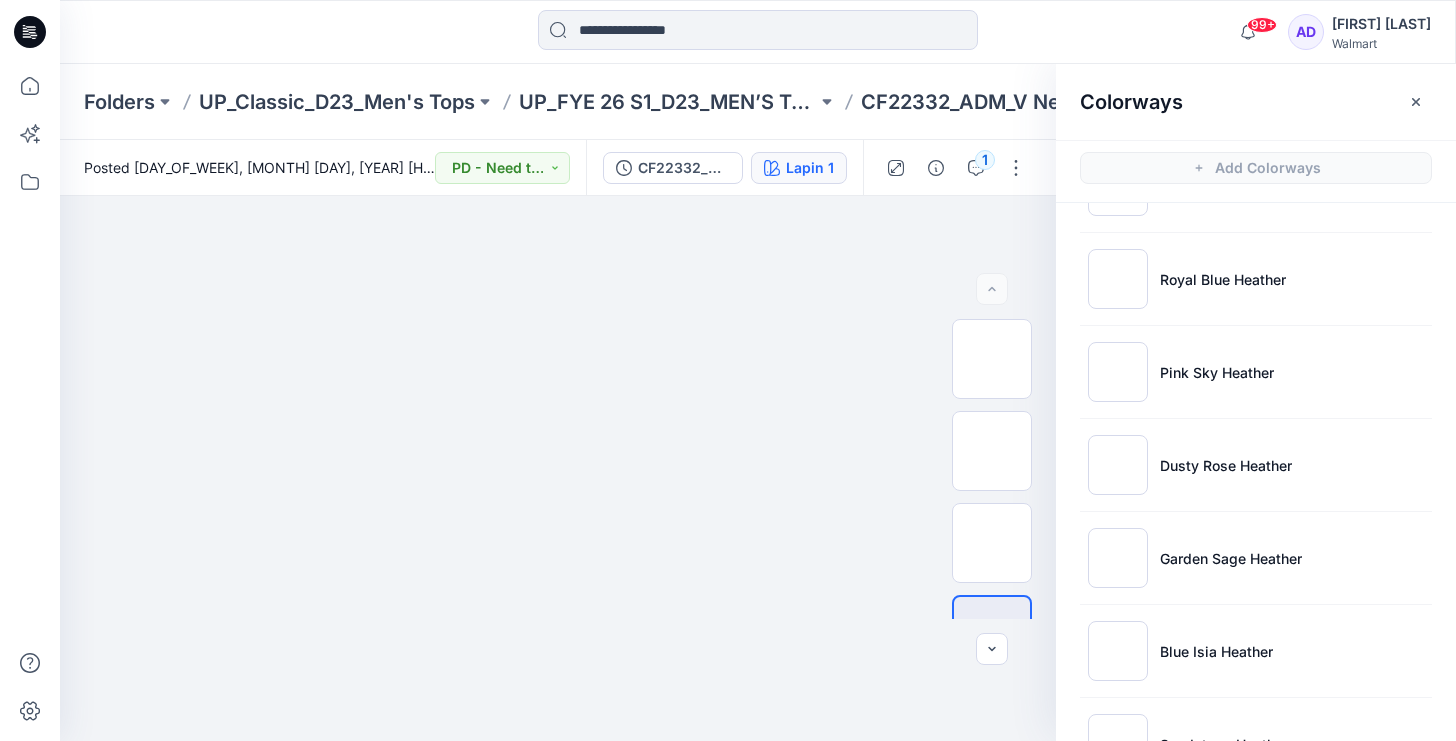 scroll, scrollTop: 554, scrollLeft: 0, axis: vertical 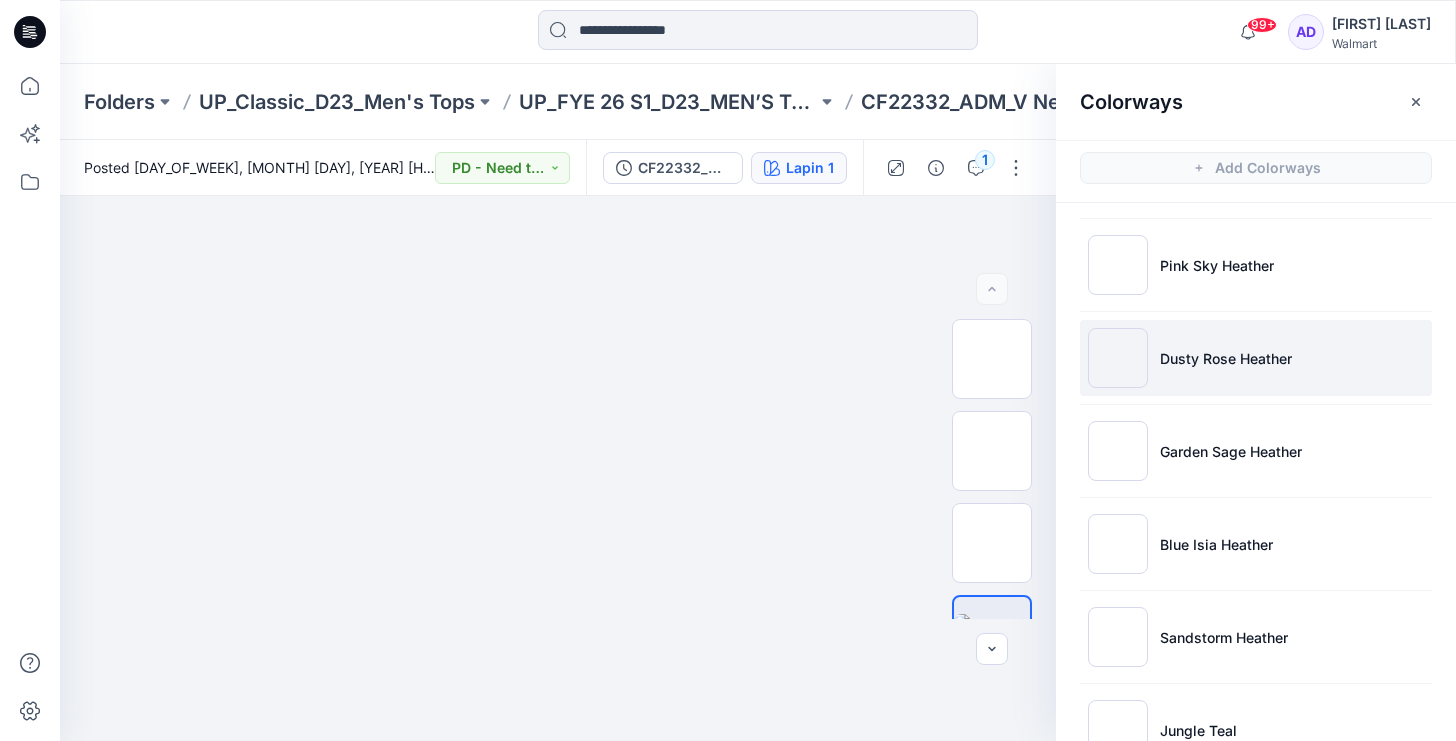 click on "Dusty Rose Heather" at bounding box center [1226, 358] 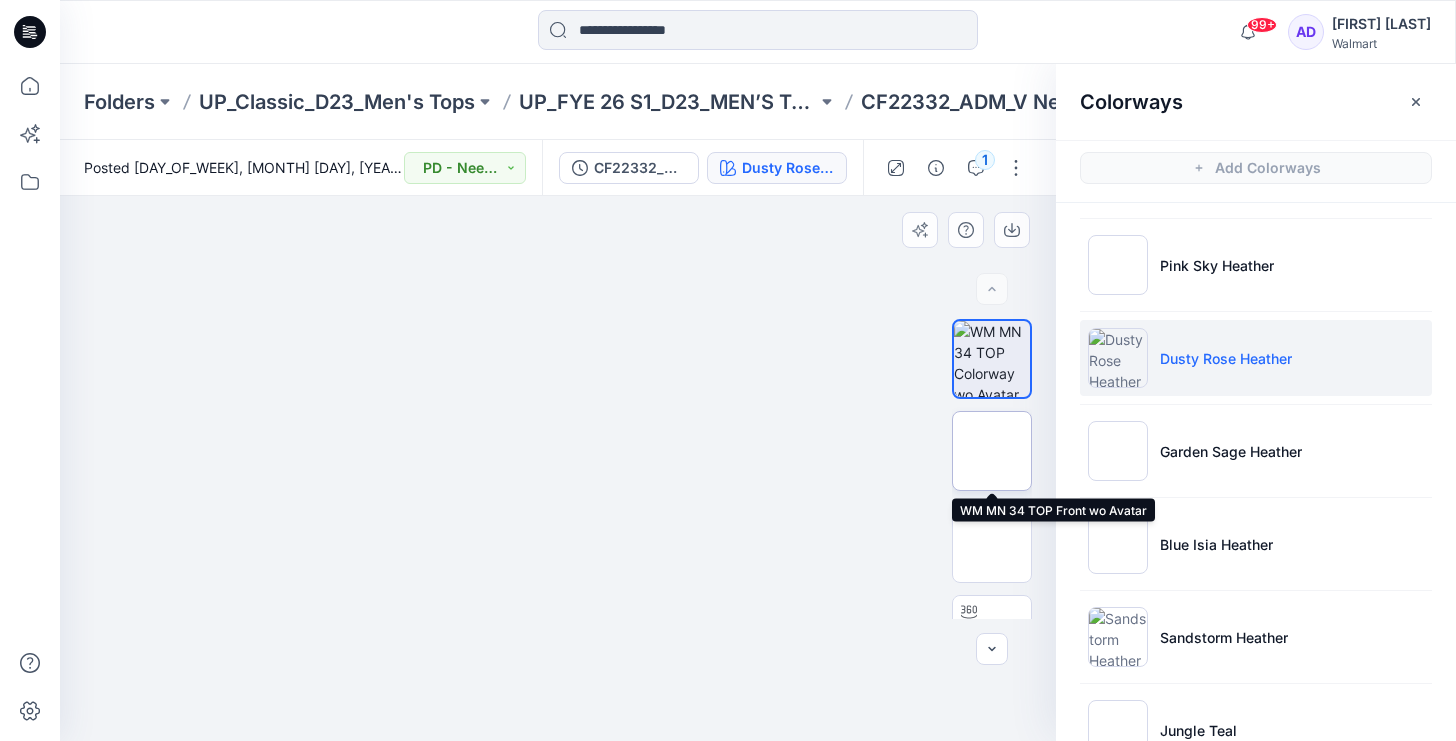 click at bounding box center (992, 451) 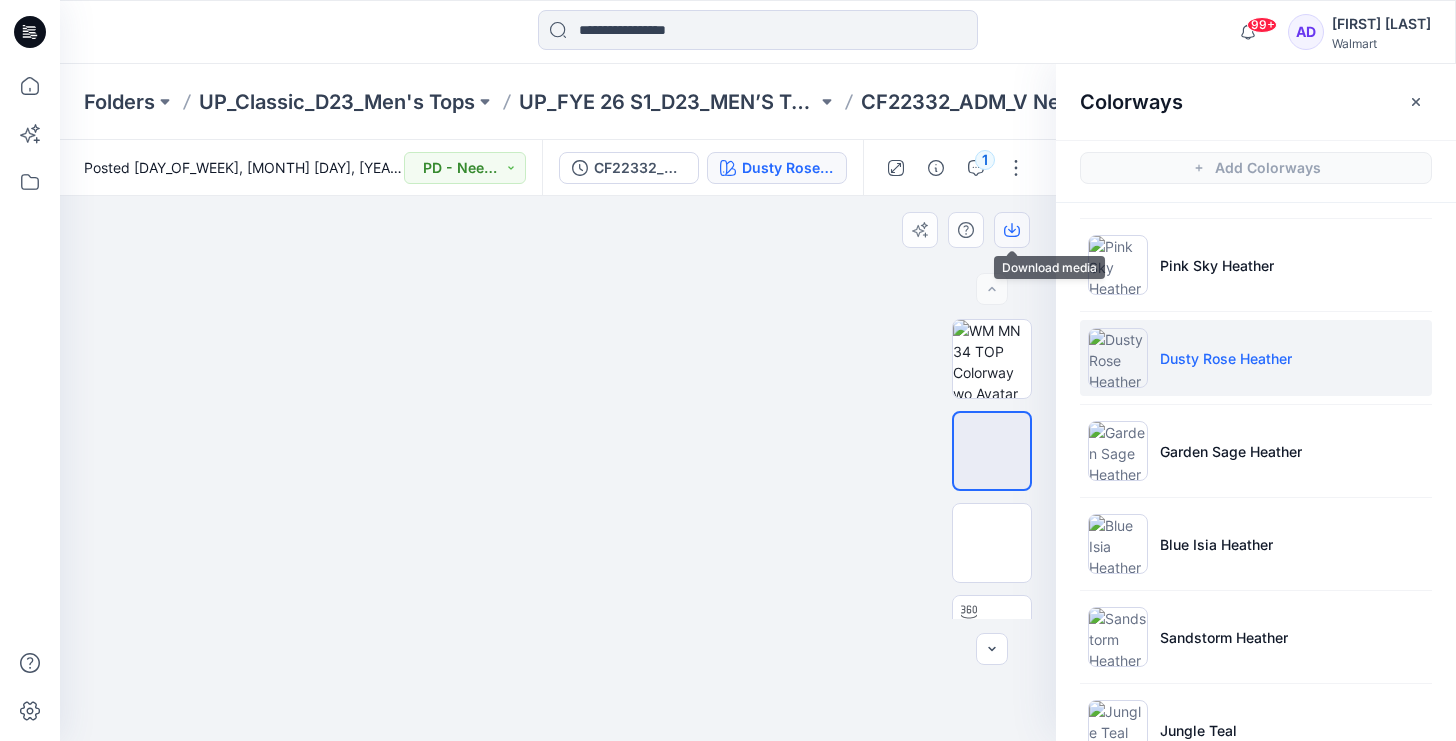 click 